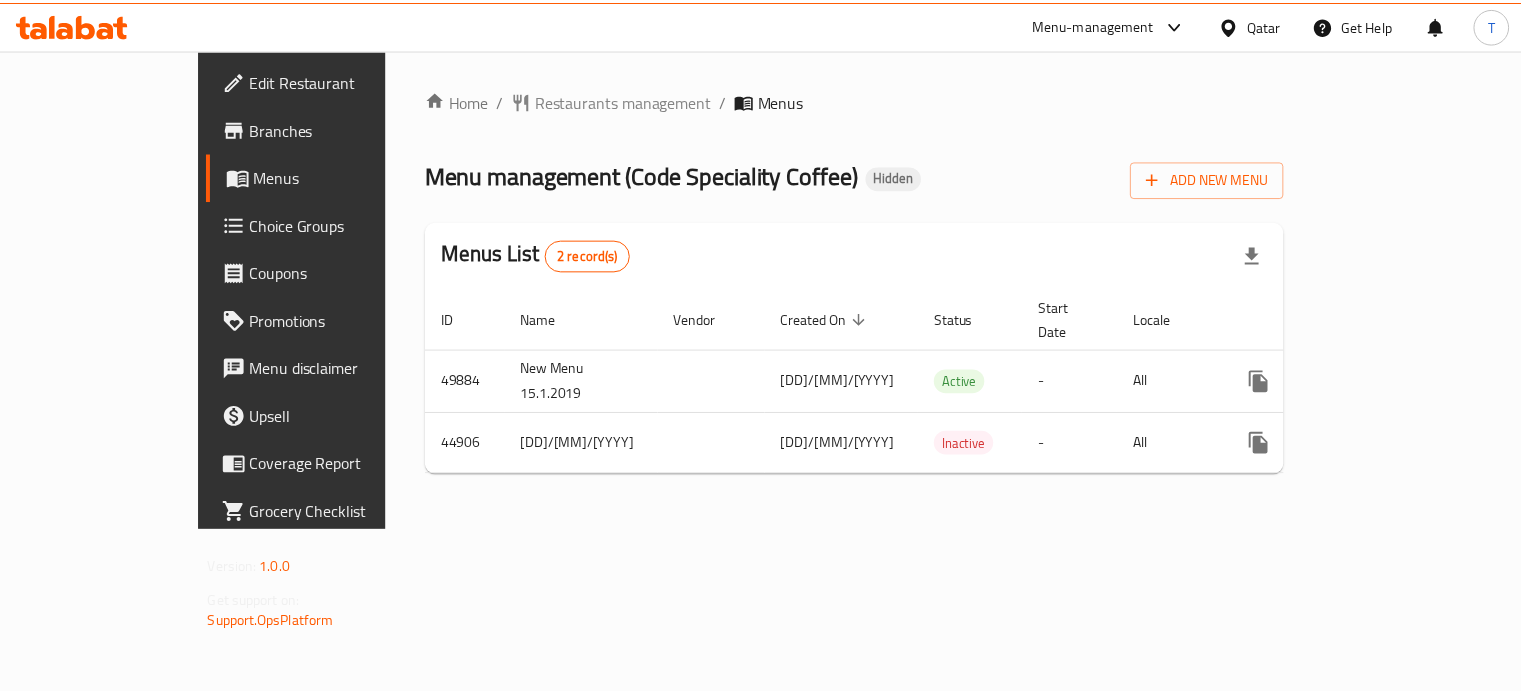 scroll, scrollTop: 0, scrollLeft: 0, axis: both 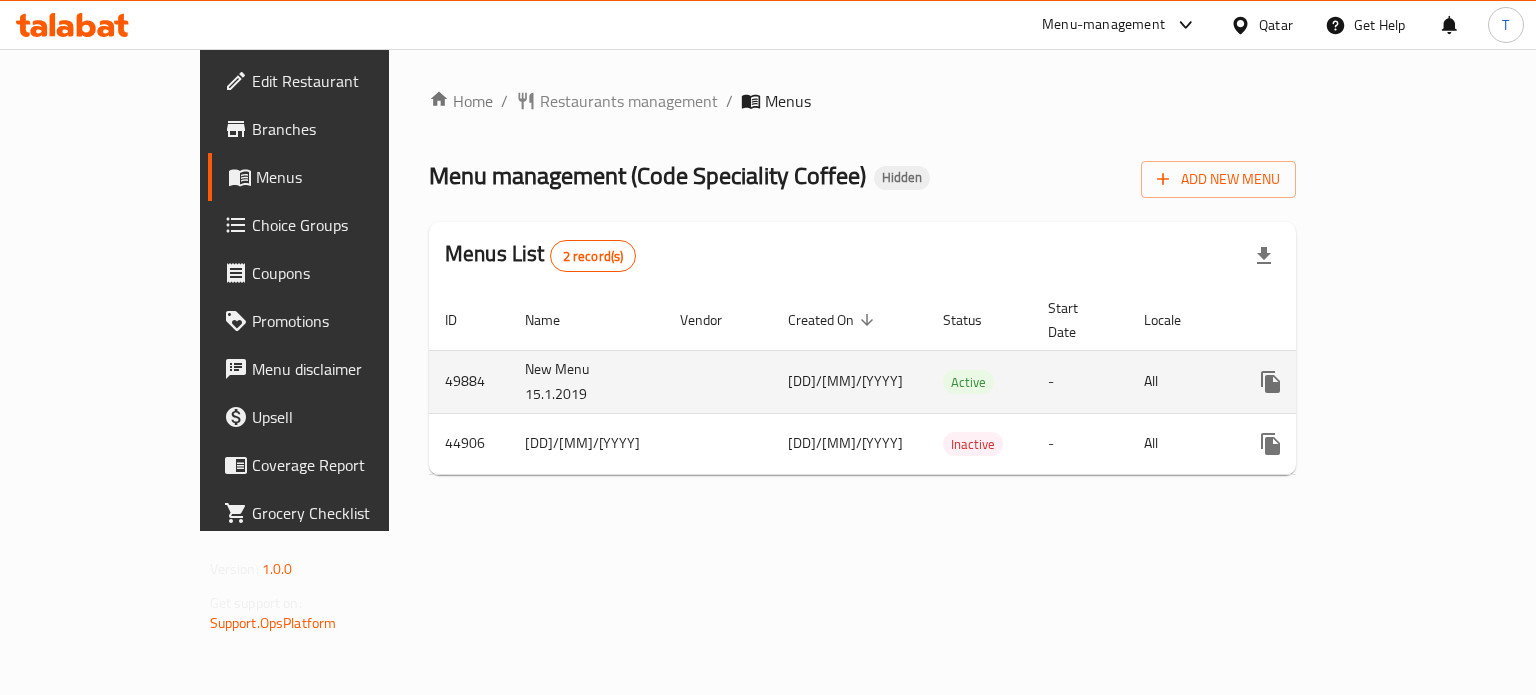 click 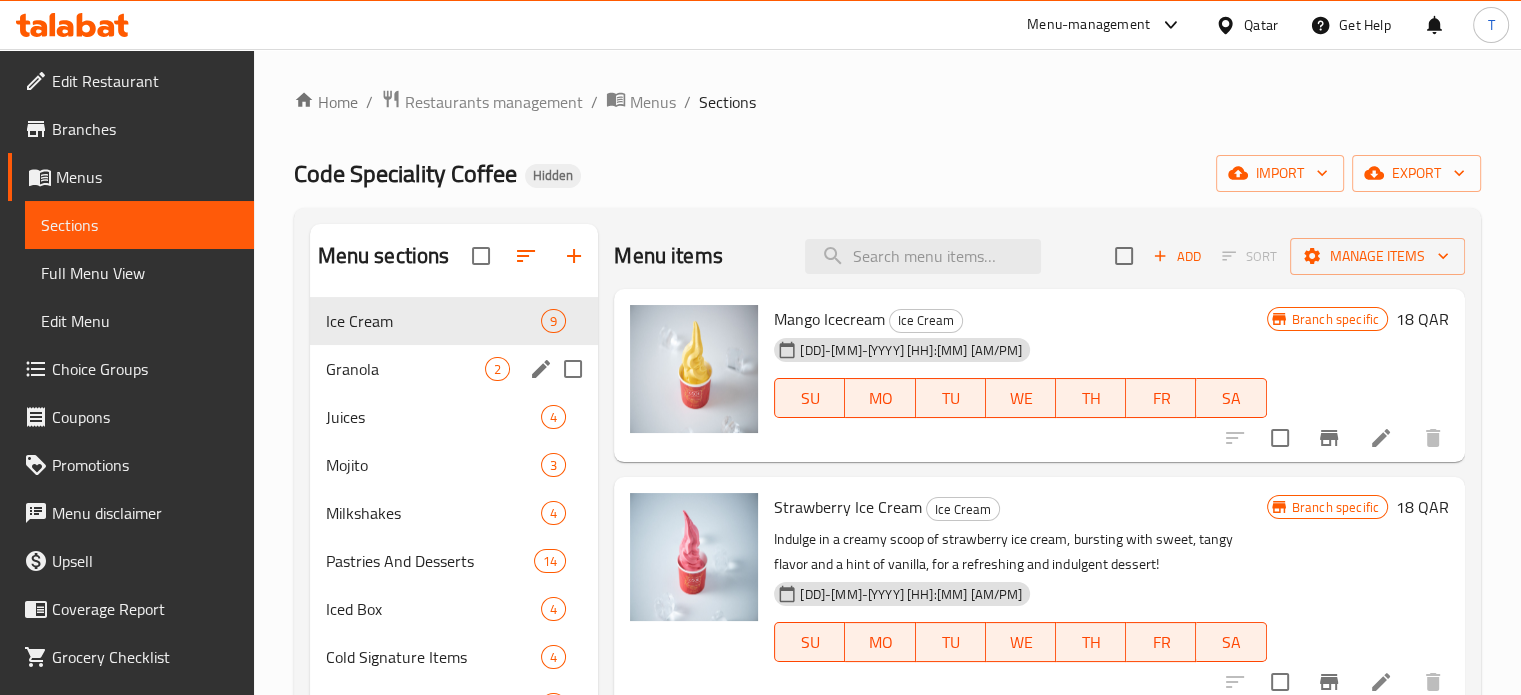 click on "Granola 2" at bounding box center (454, 369) 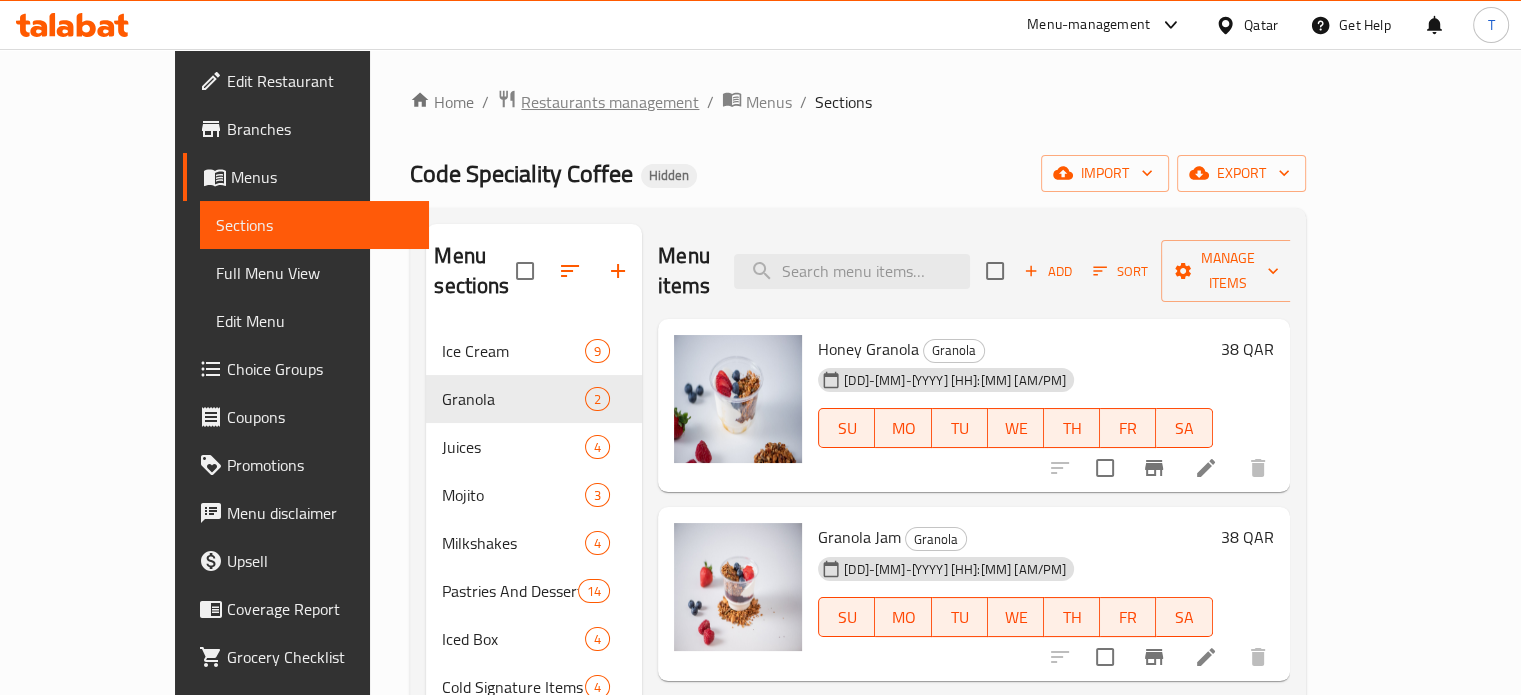 click on "Restaurants management" at bounding box center (610, 102) 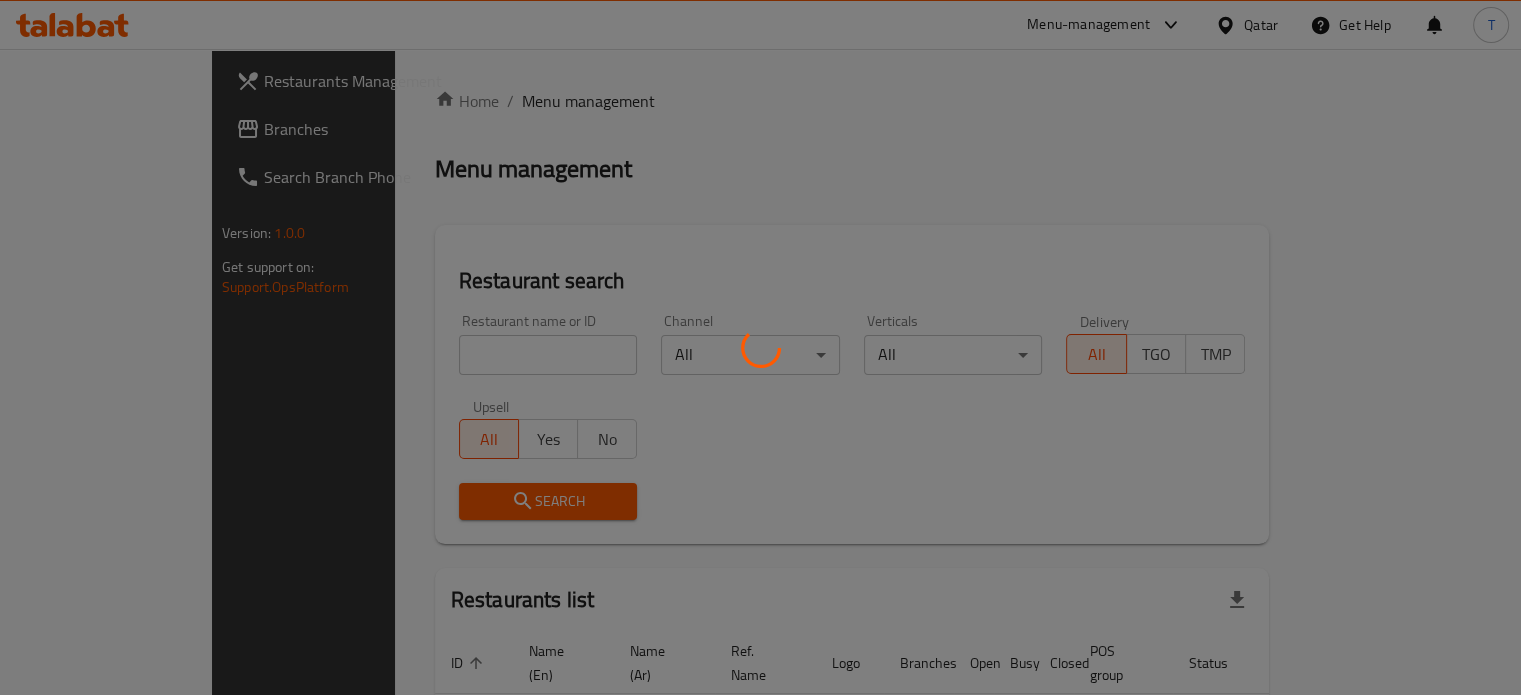 click at bounding box center (760, 347) 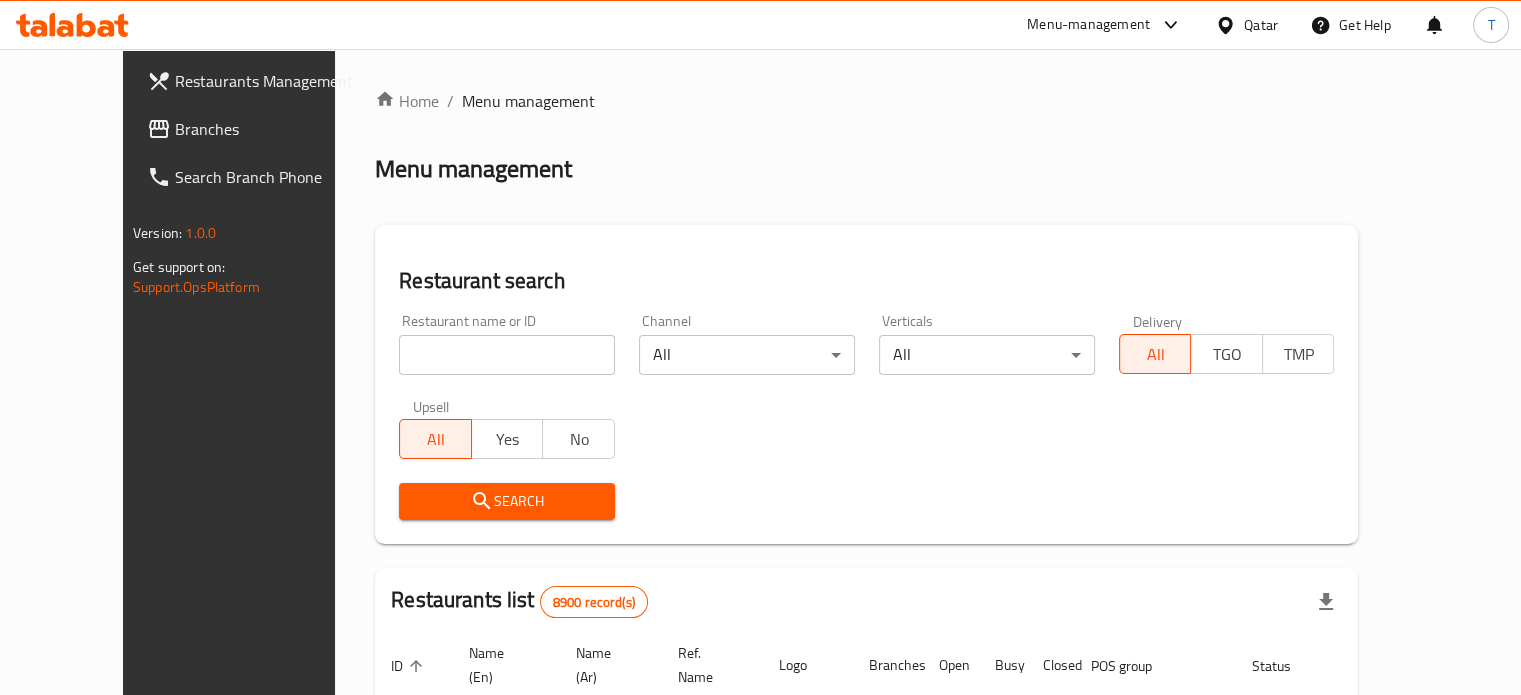 click at bounding box center [507, 355] 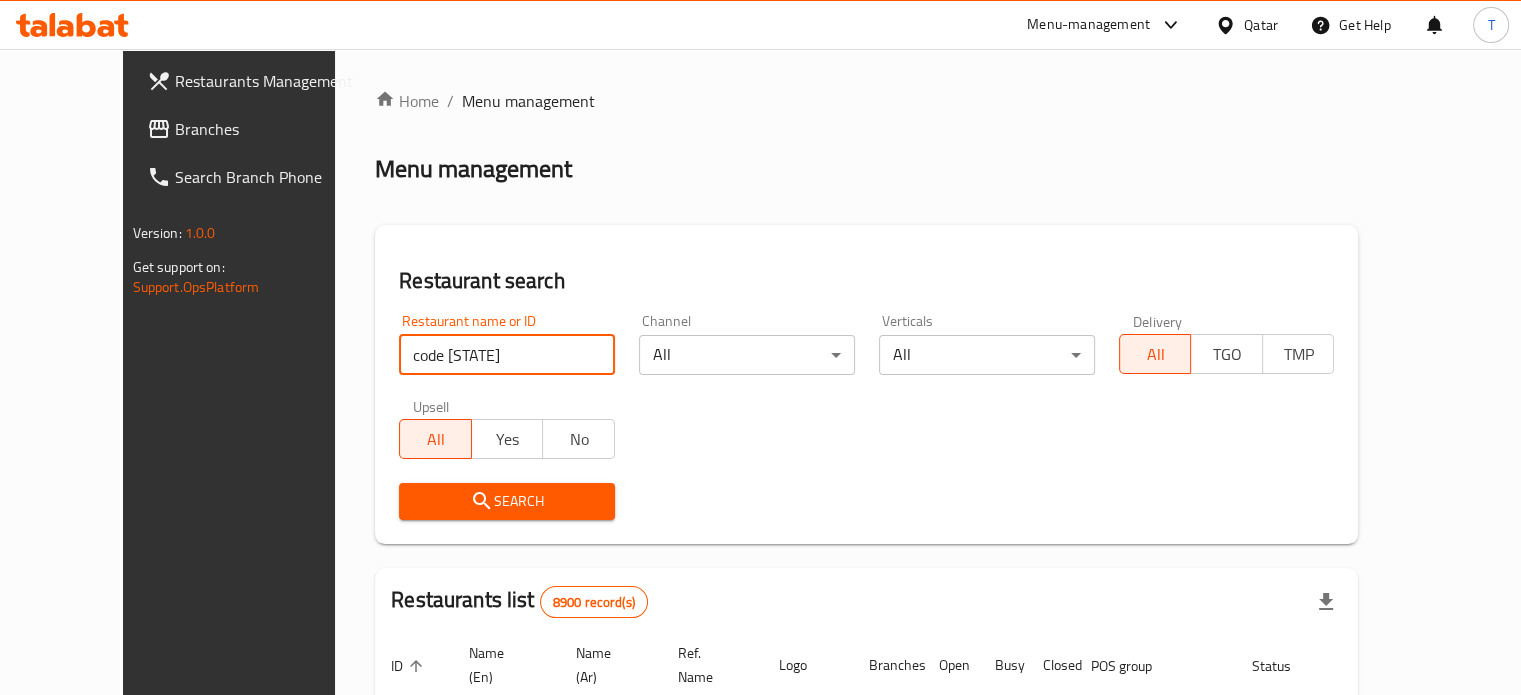 click on "Search" at bounding box center [507, 501] 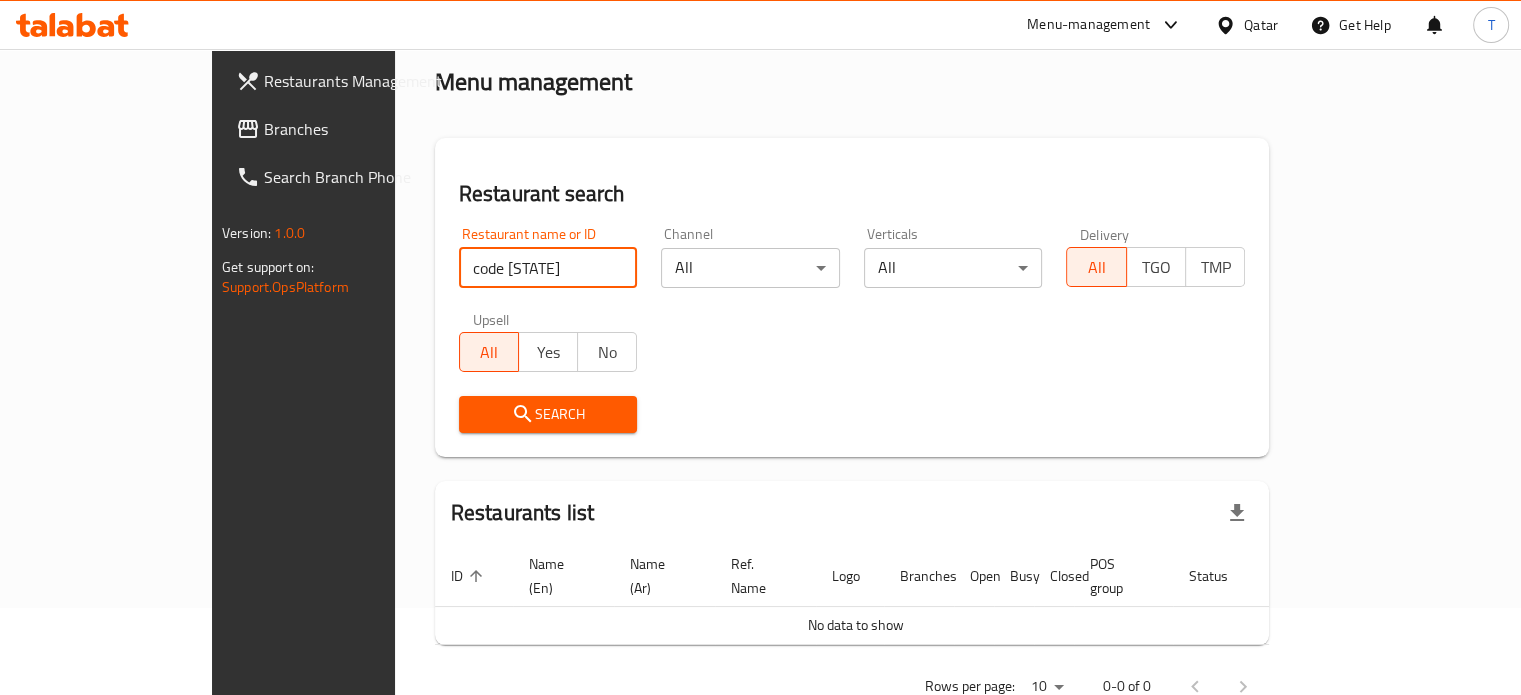 scroll, scrollTop: 121, scrollLeft: 0, axis: vertical 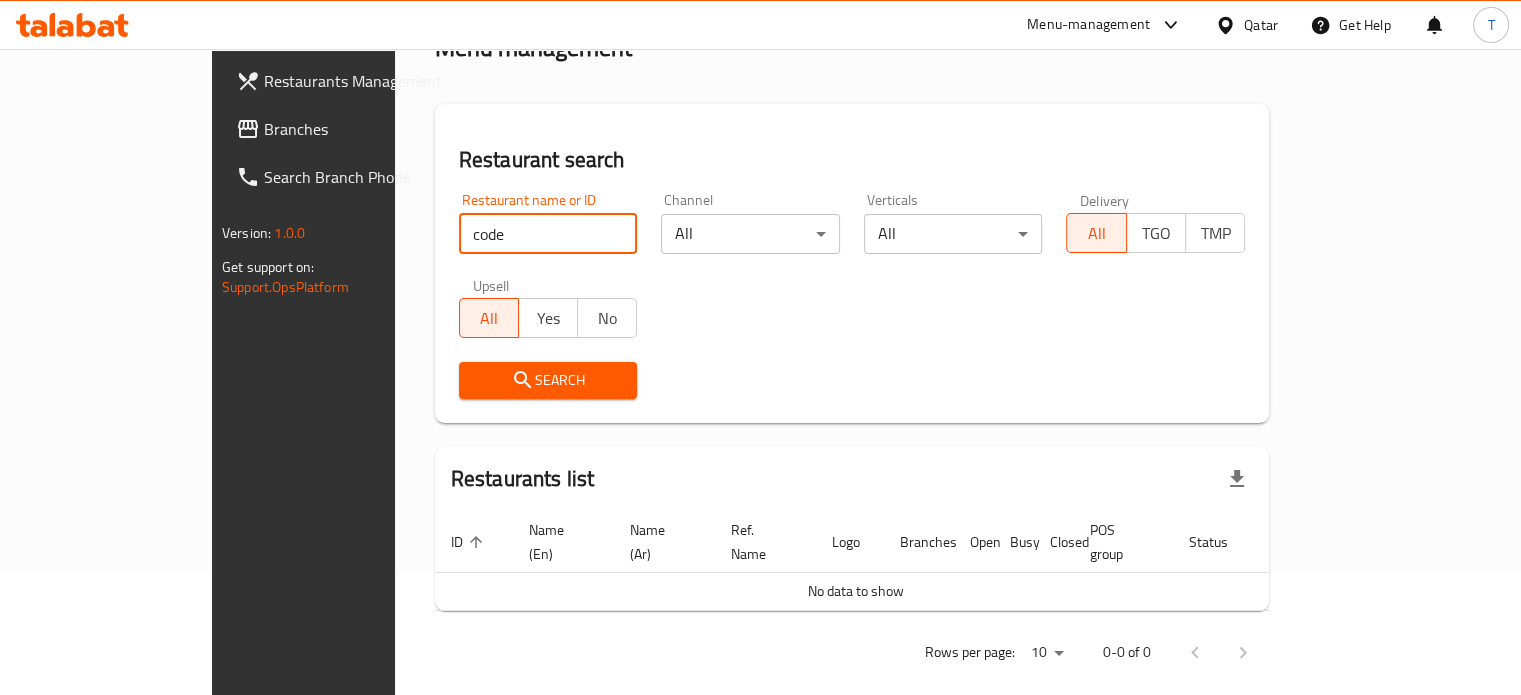type on "code" 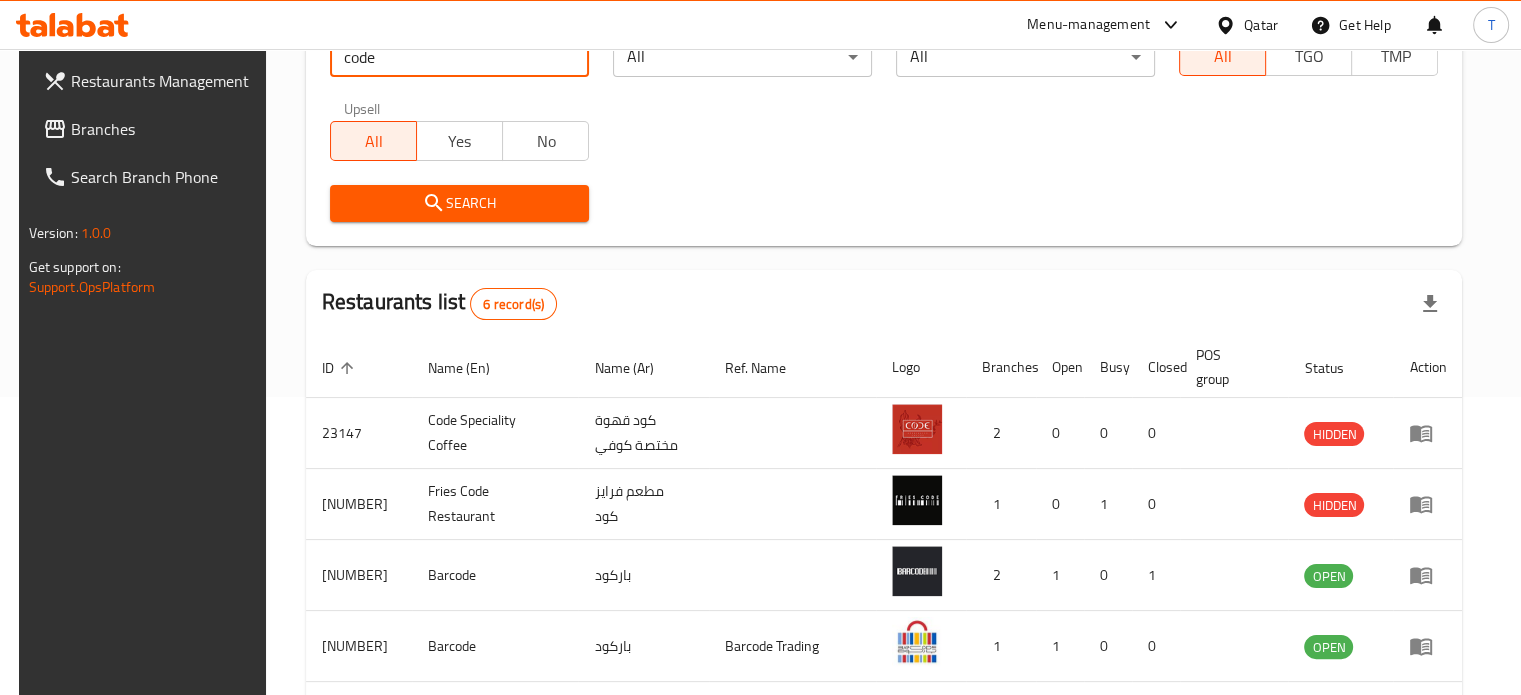 scroll, scrollTop: 521, scrollLeft: 0, axis: vertical 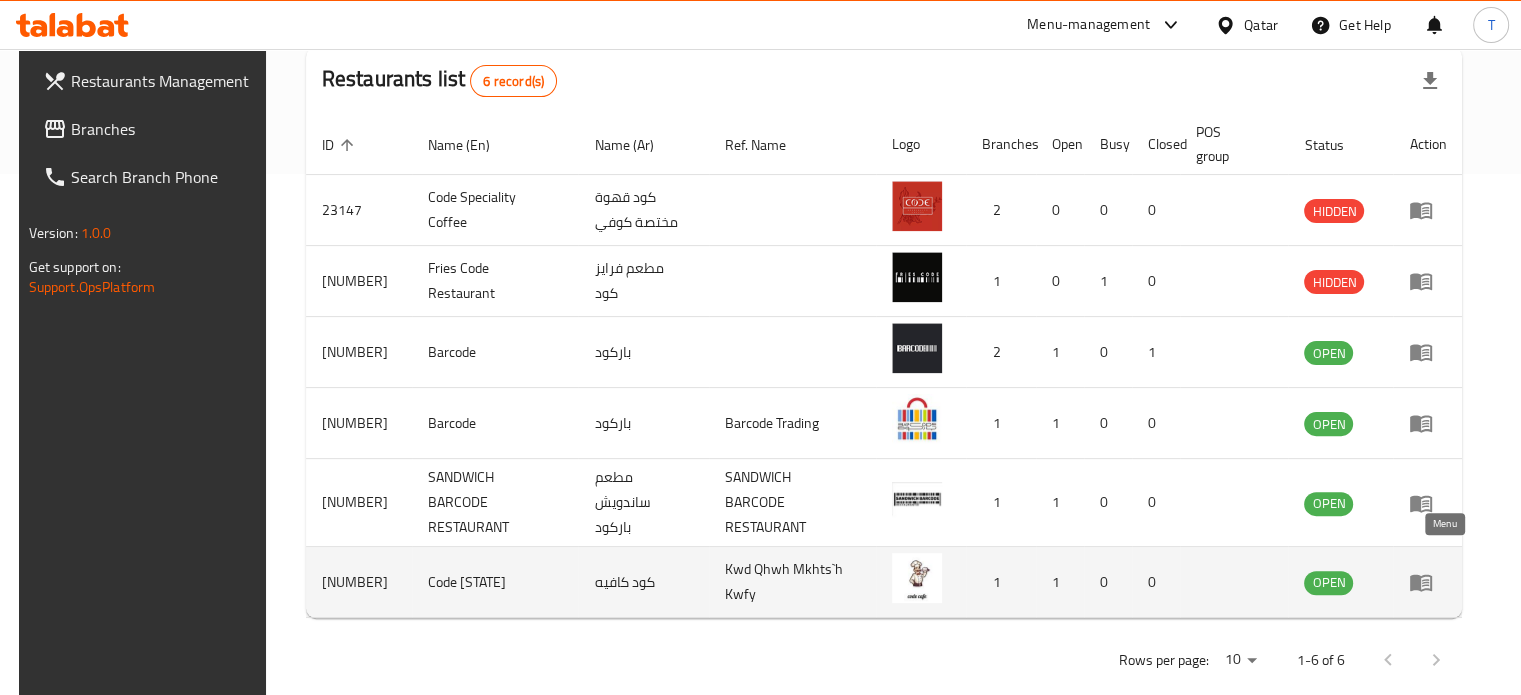 click 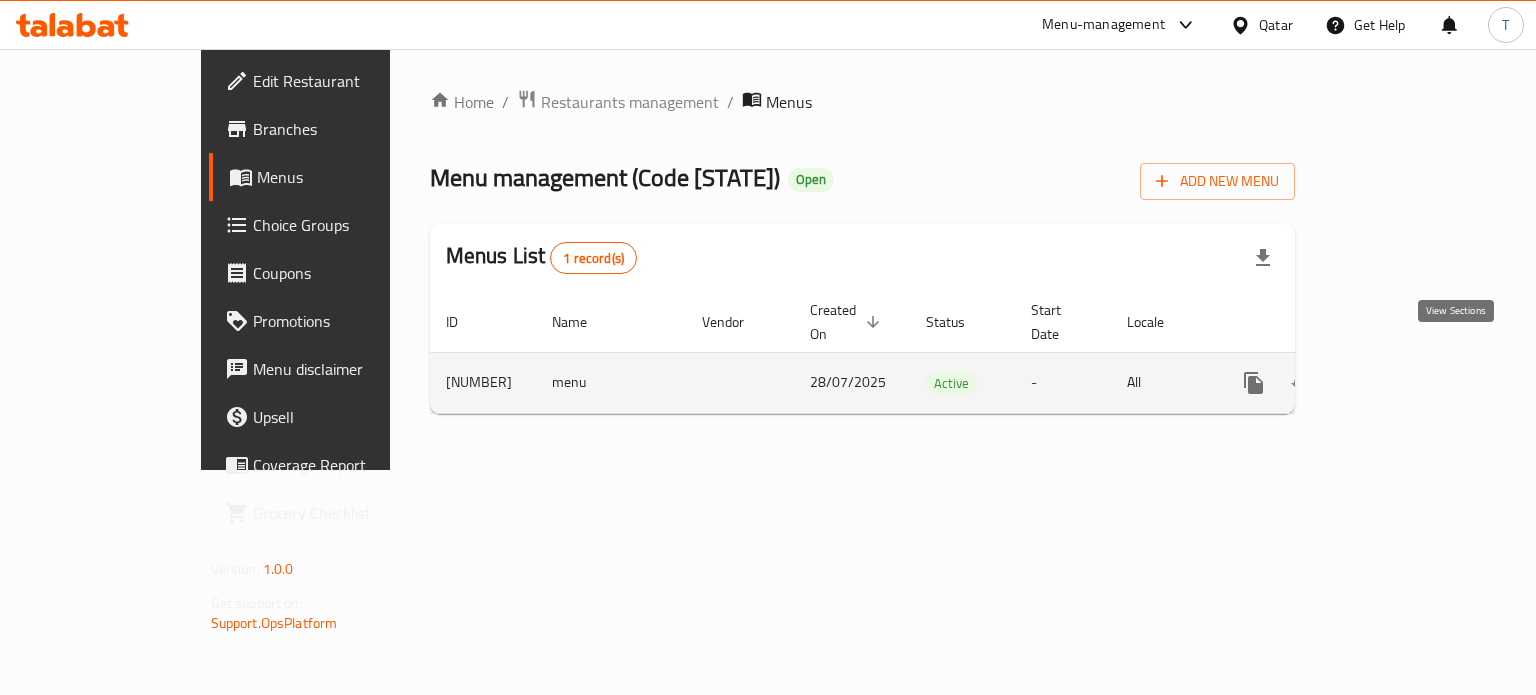 click 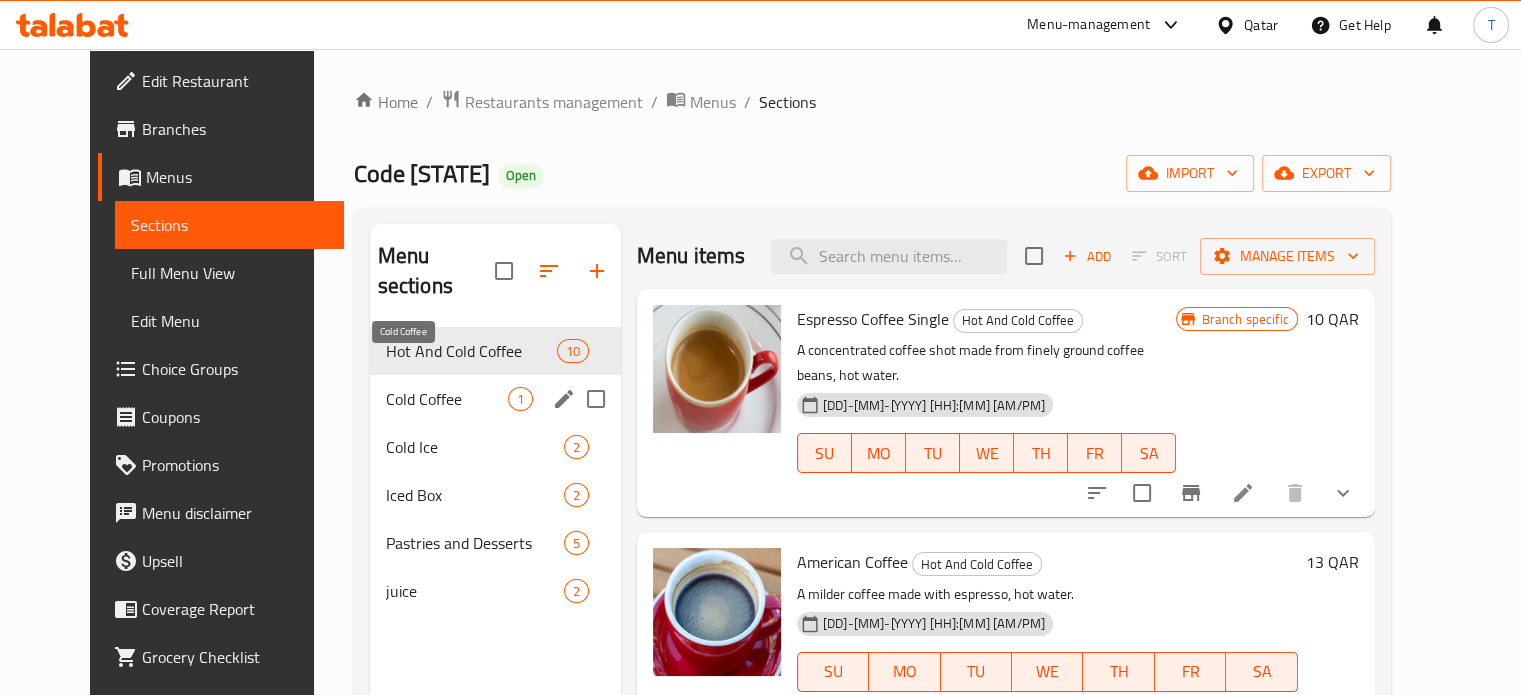 click on "Cold Coffee" at bounding box center [447, 399] 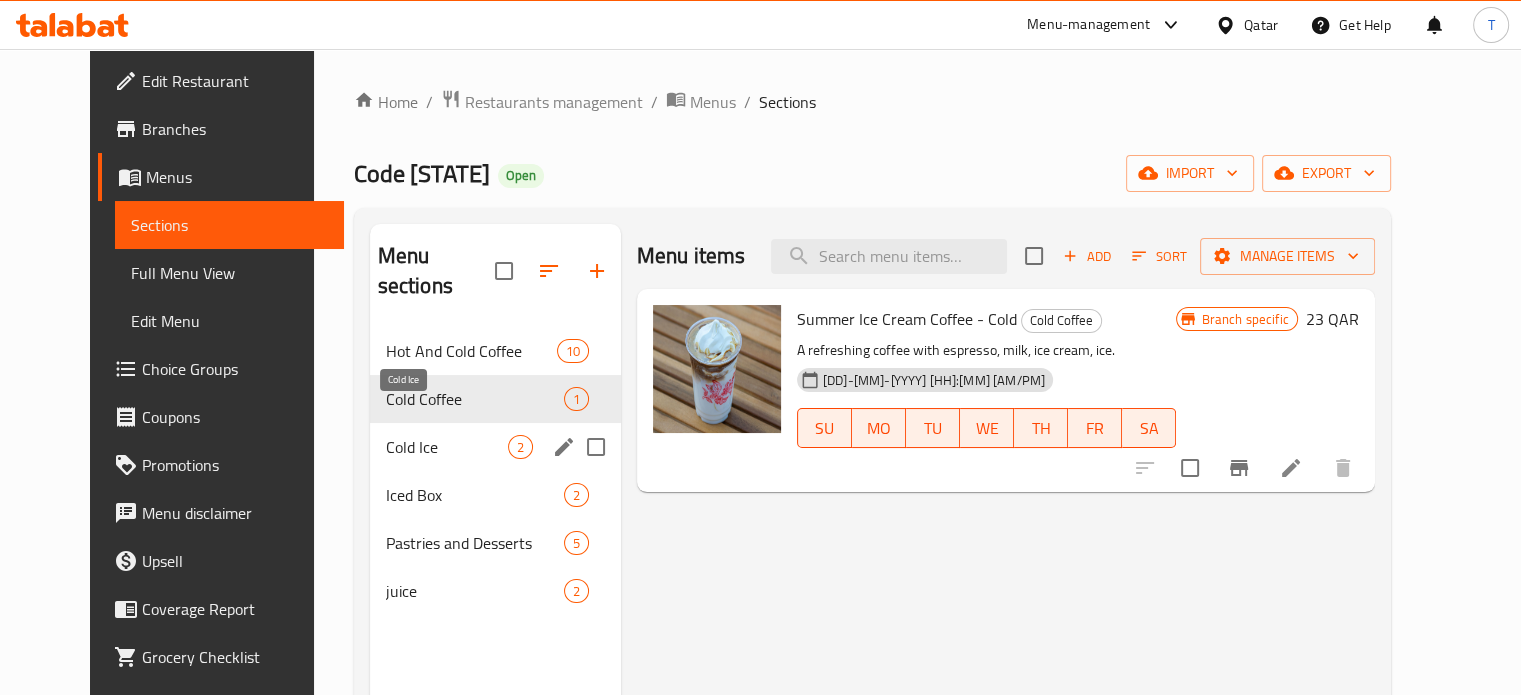 click on "Cold Ice" at bounding box center [447, 447] 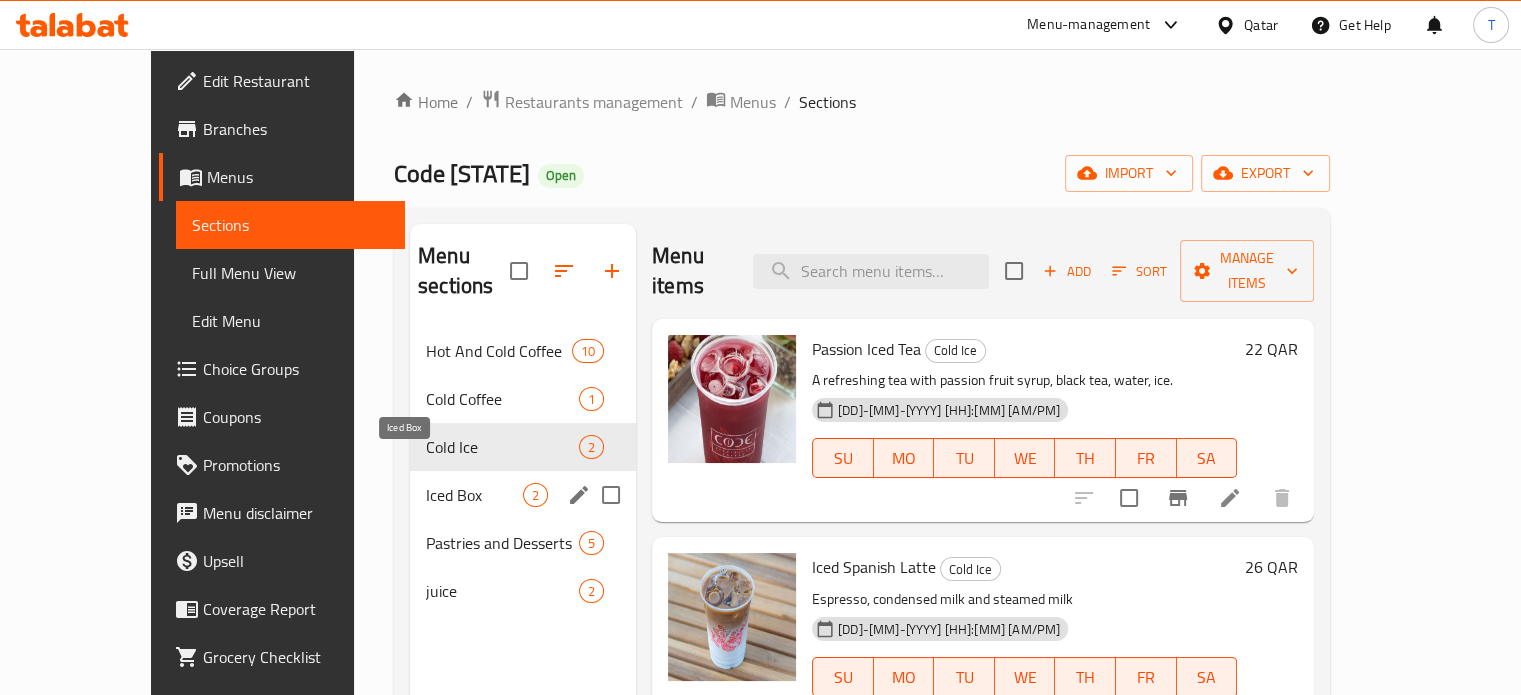click on "Iced Box" at bounding box center [474, 495] 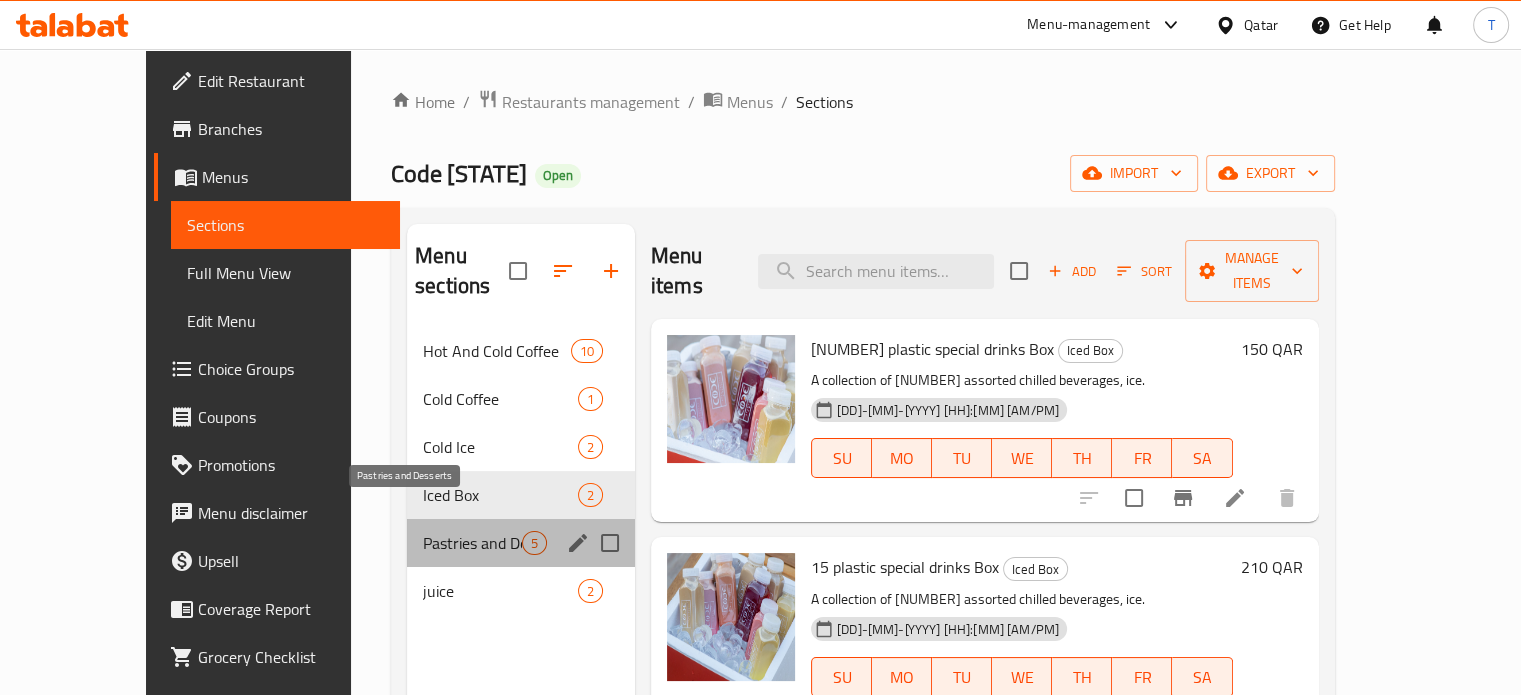 click on "Pastries and Desserts" at bounding box center (472, 543) 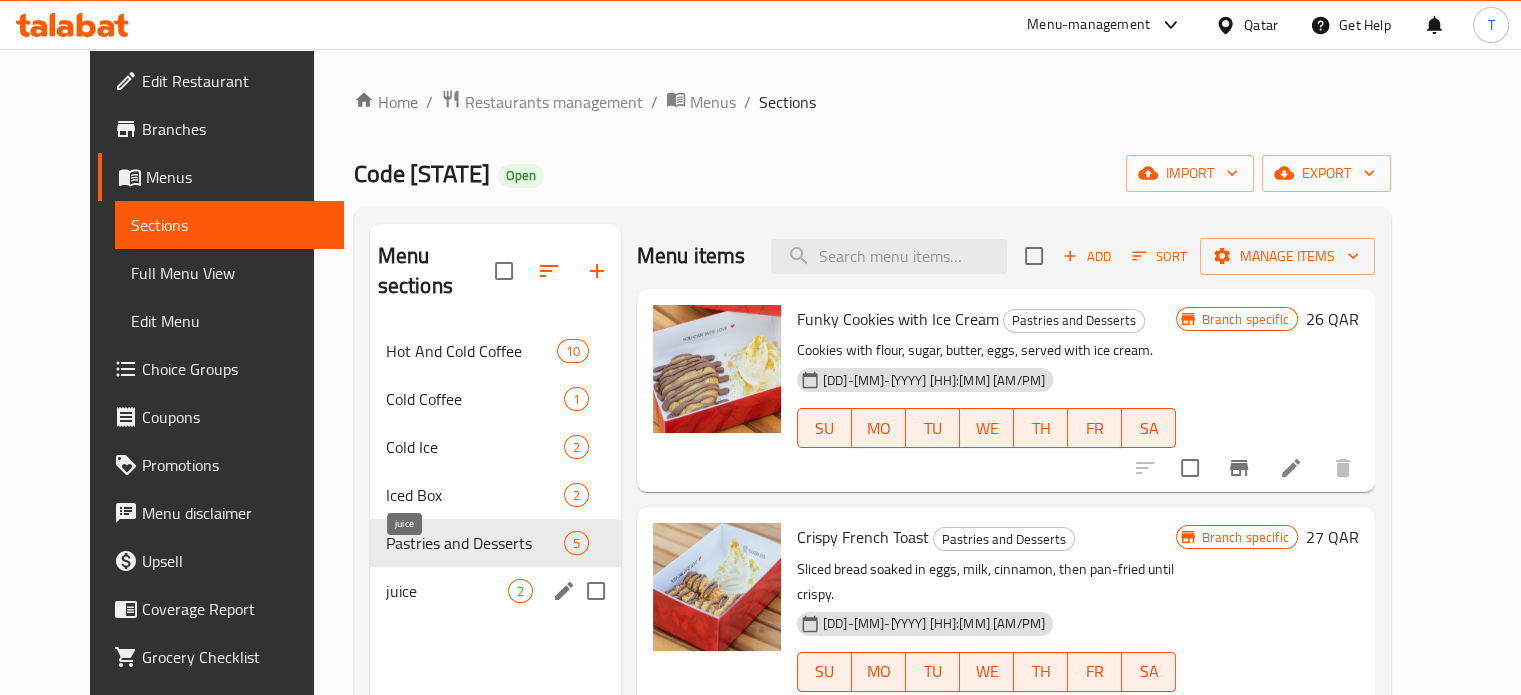 click on "juice" at bounding box center (447, 591) 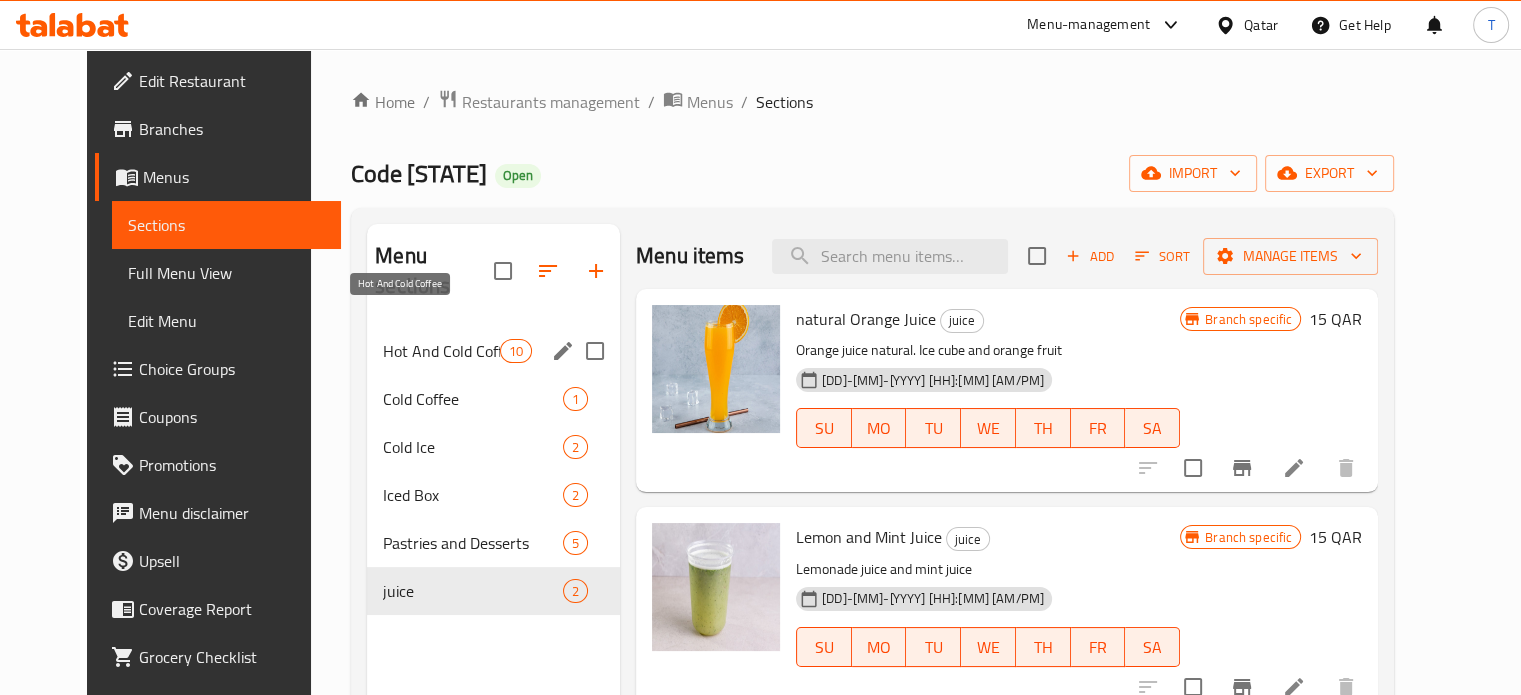 click on "Hot And Cold Coffee" at bounding box center (441, 351) 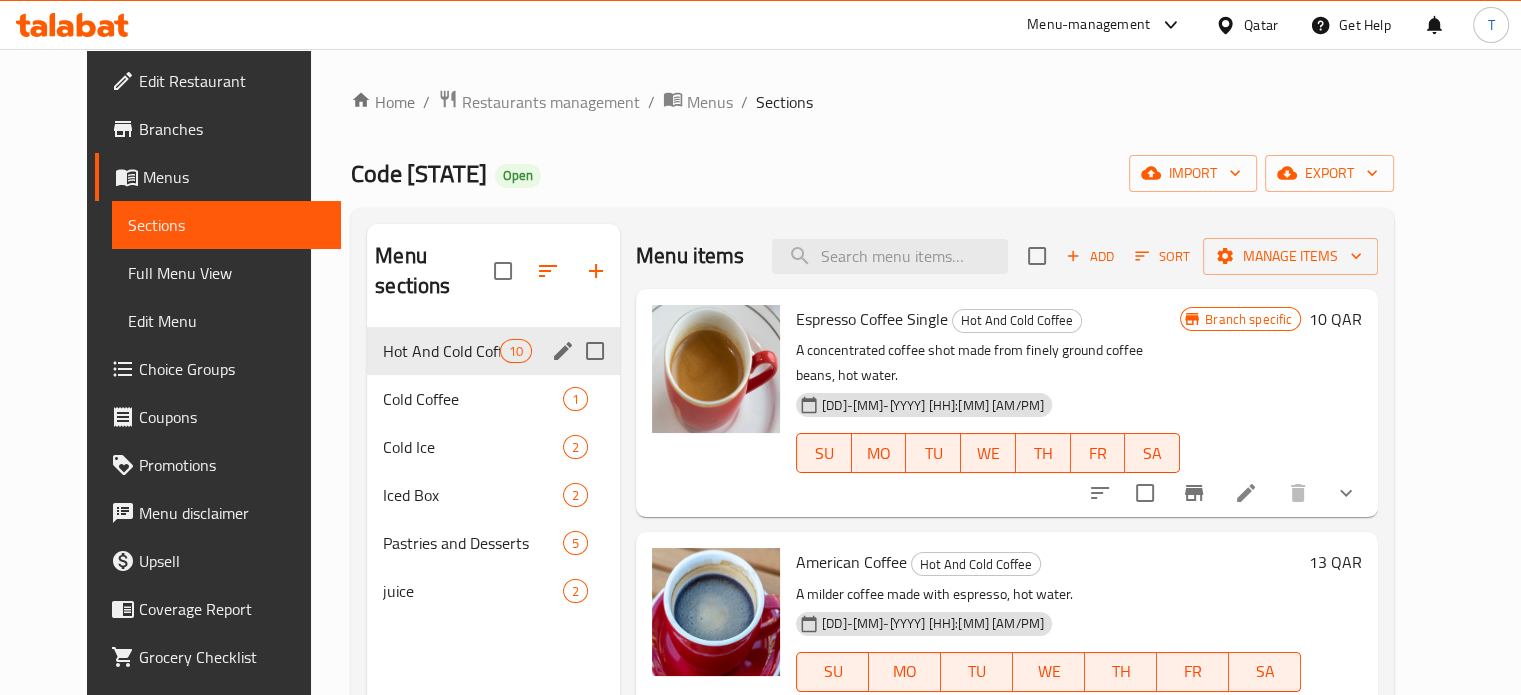click on "Cold Coffee" at bounding box center [473, 399] 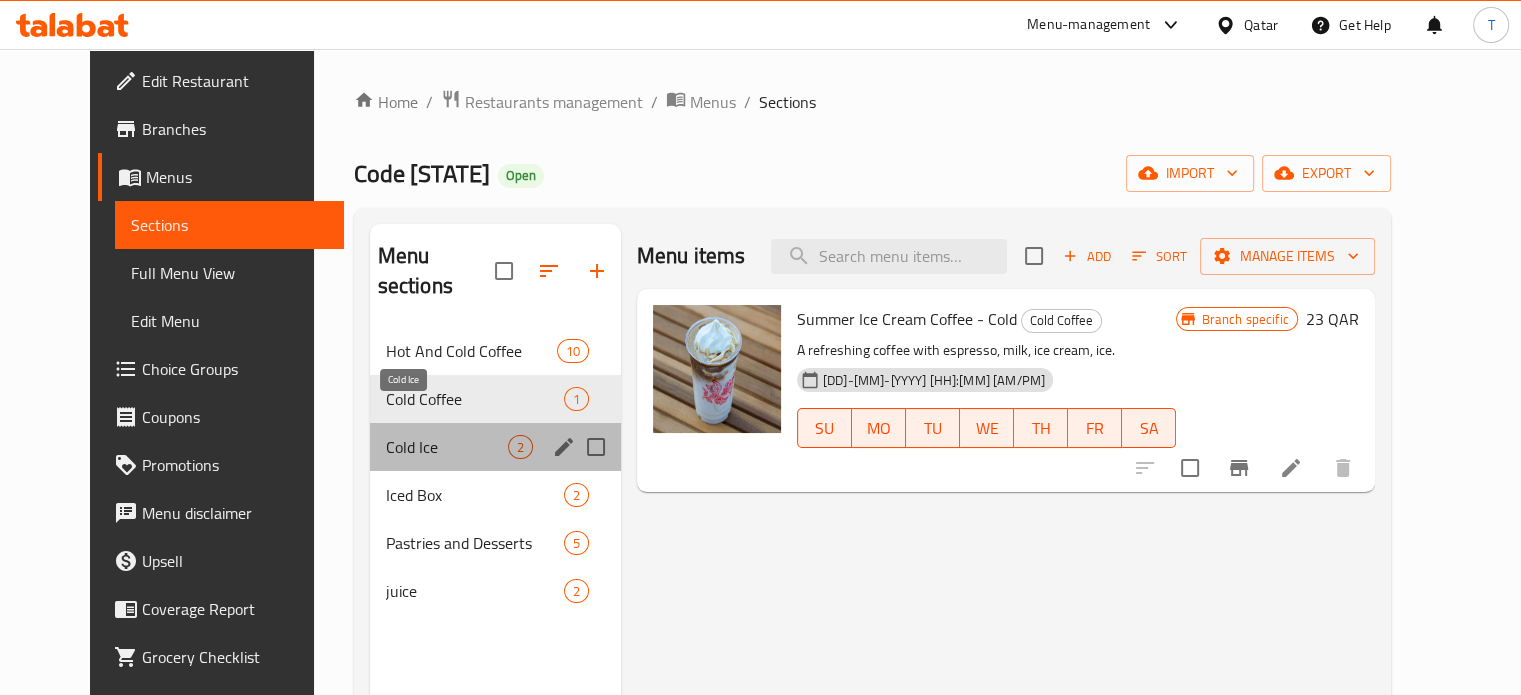 click on "Cold Ice" at bounding box center (447, 447) 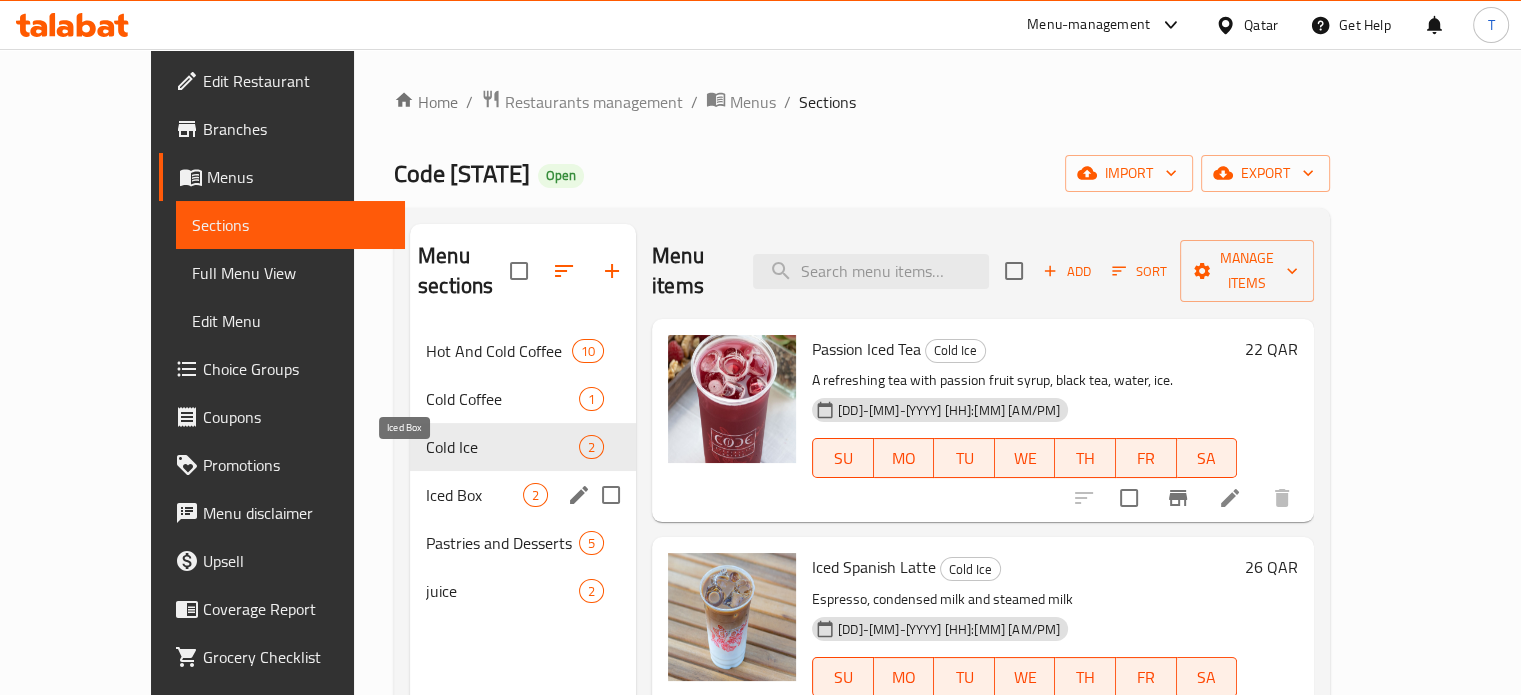 click on "Iced Box" at bounding box center (474, 495) 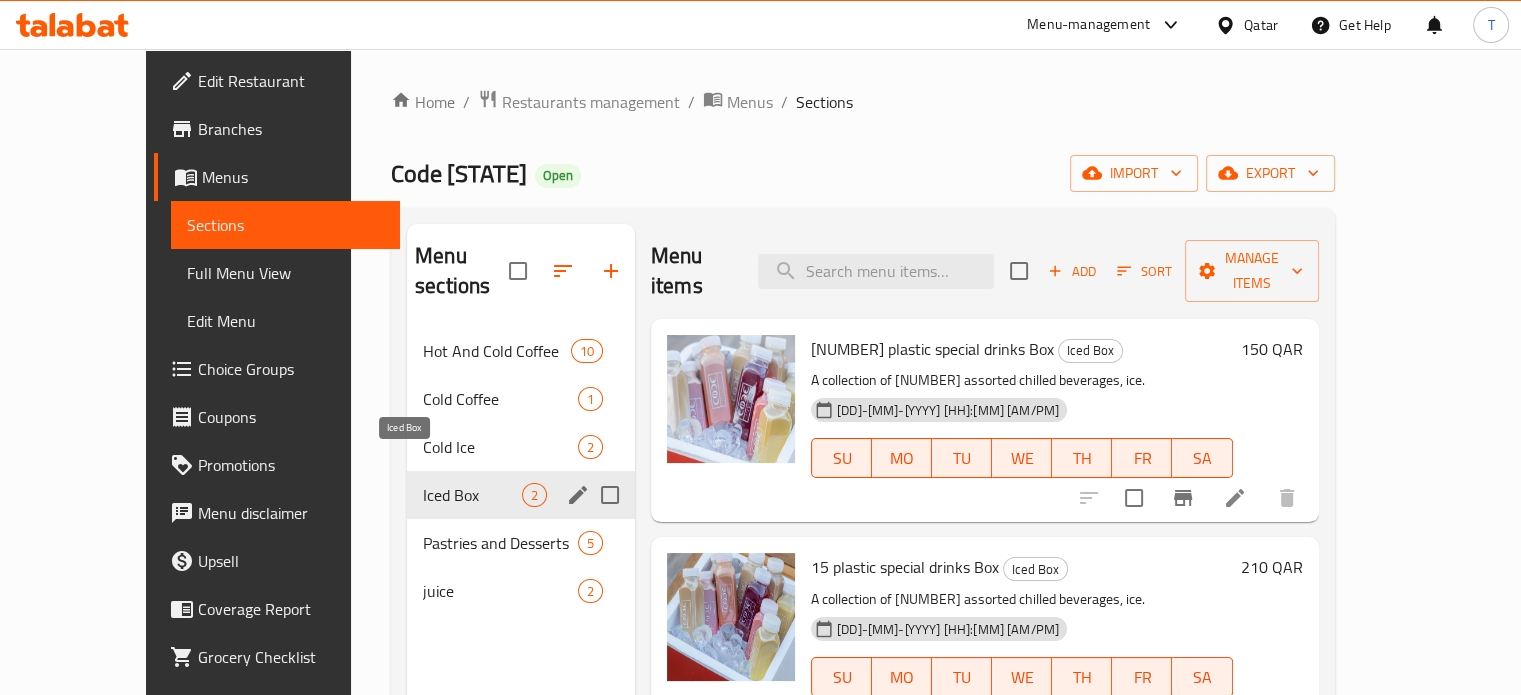 scroll, scrollTop: 280, scrollLeft: 0, axis: vertical 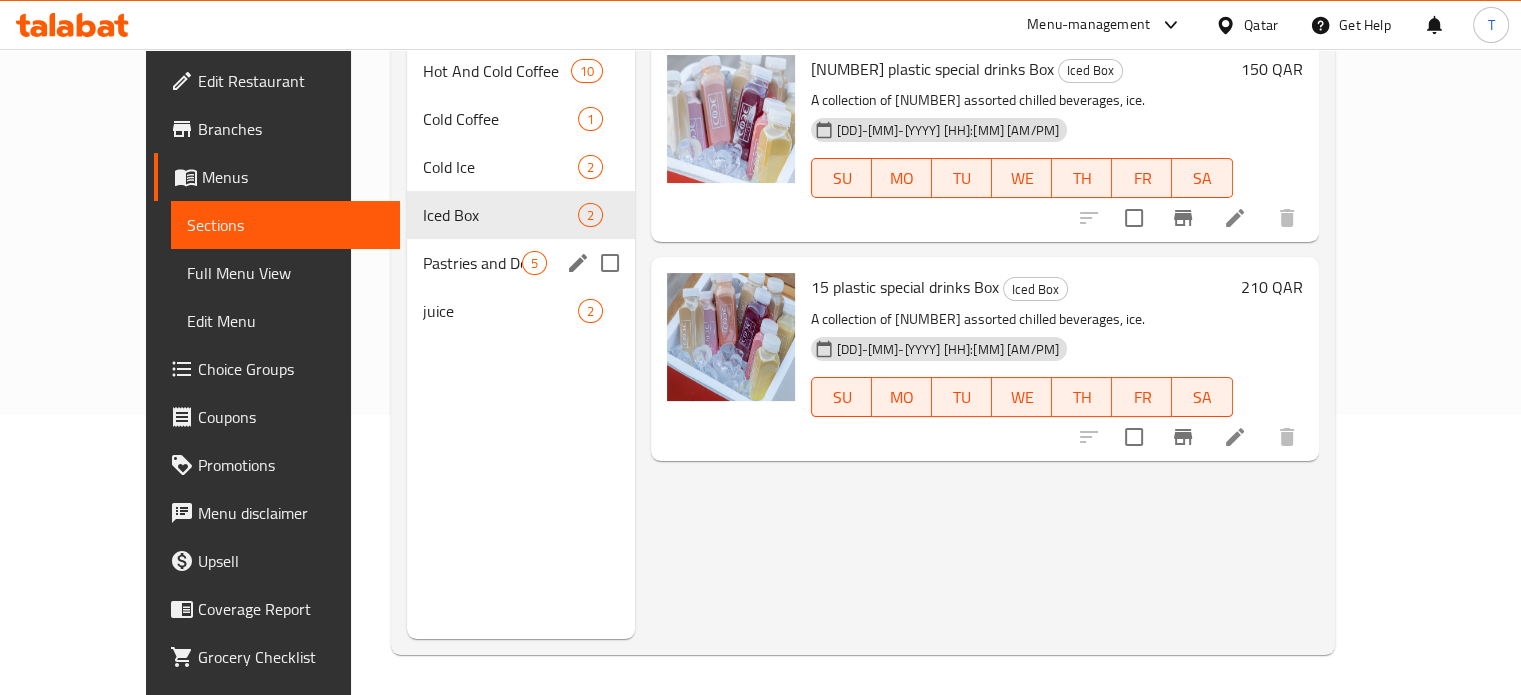 click on "Pastries and Desserts" at bounding box center [472, 263] 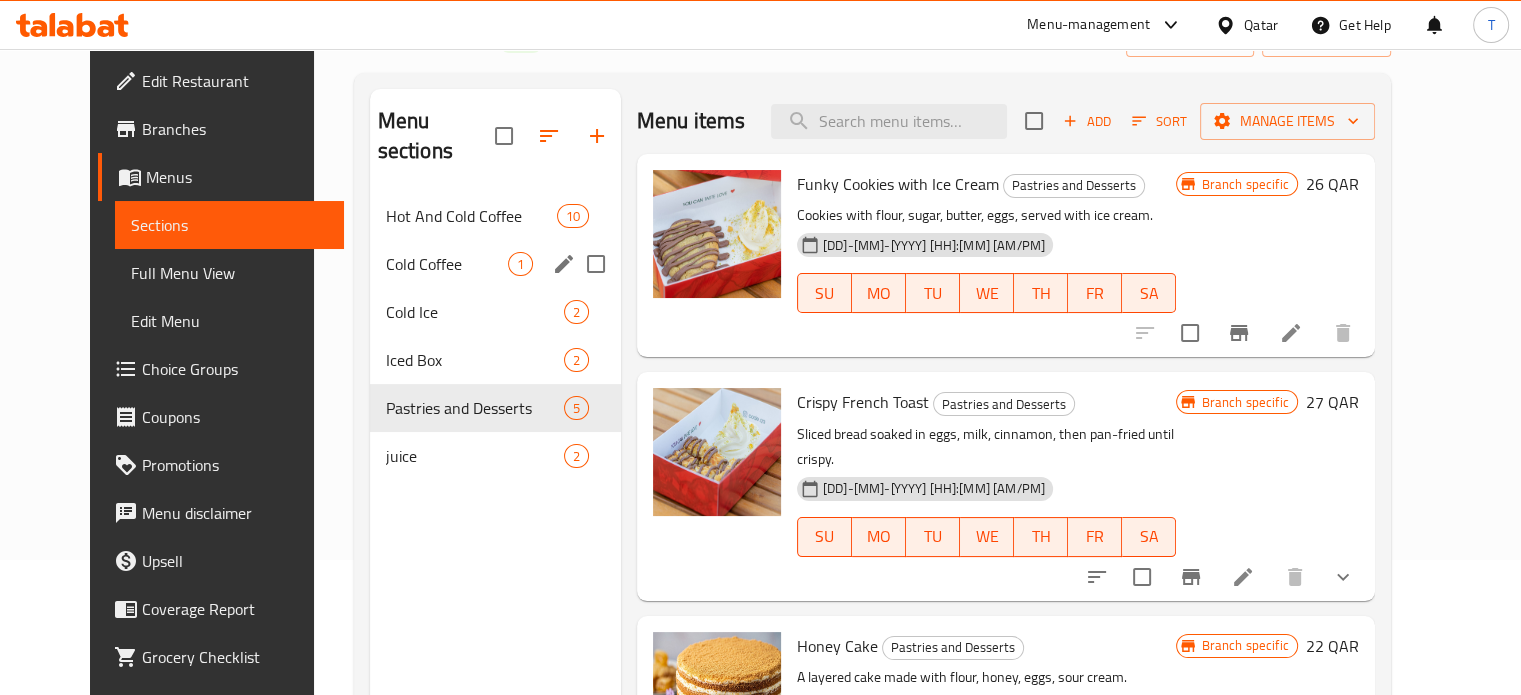 scroll, scrollTop: 80, scrollLeft: 0, axis: vertical 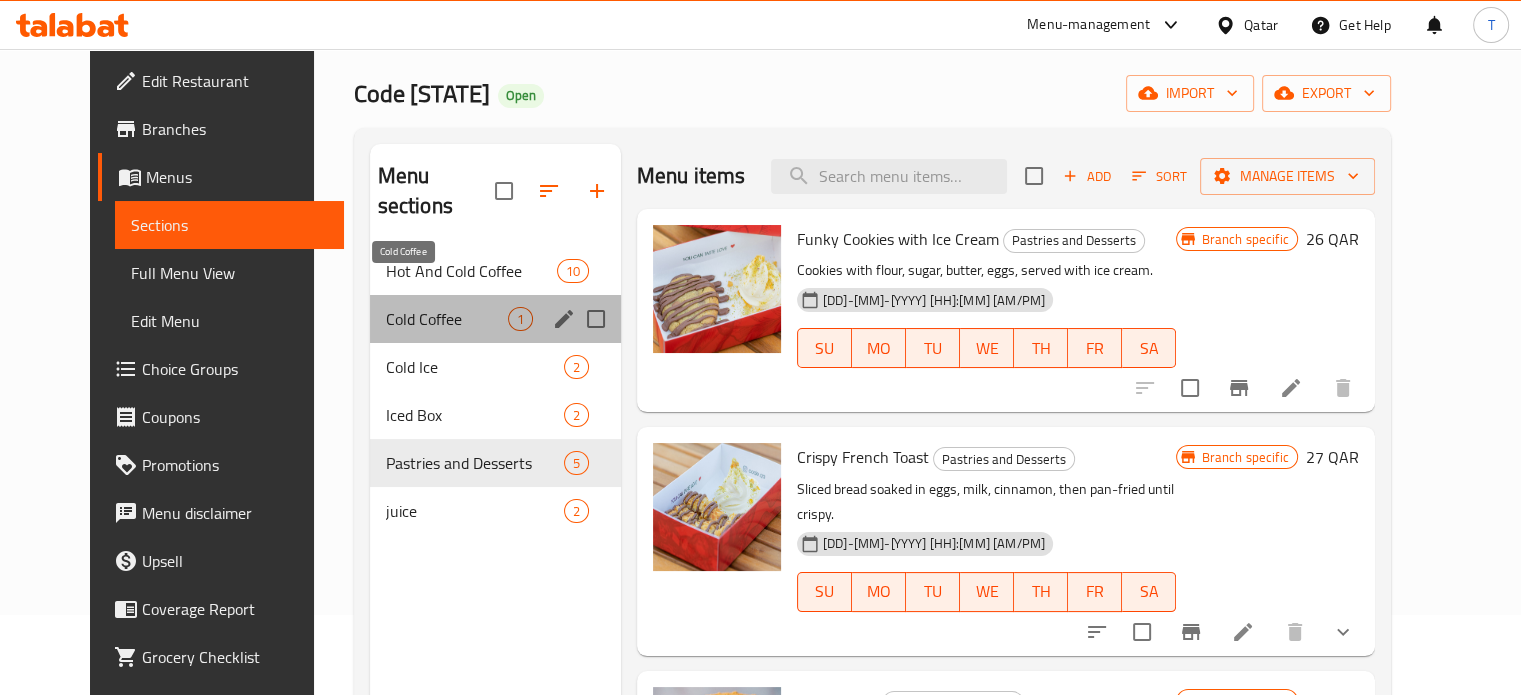 click on "Cold Coffee" at bounding box center [447, 319] 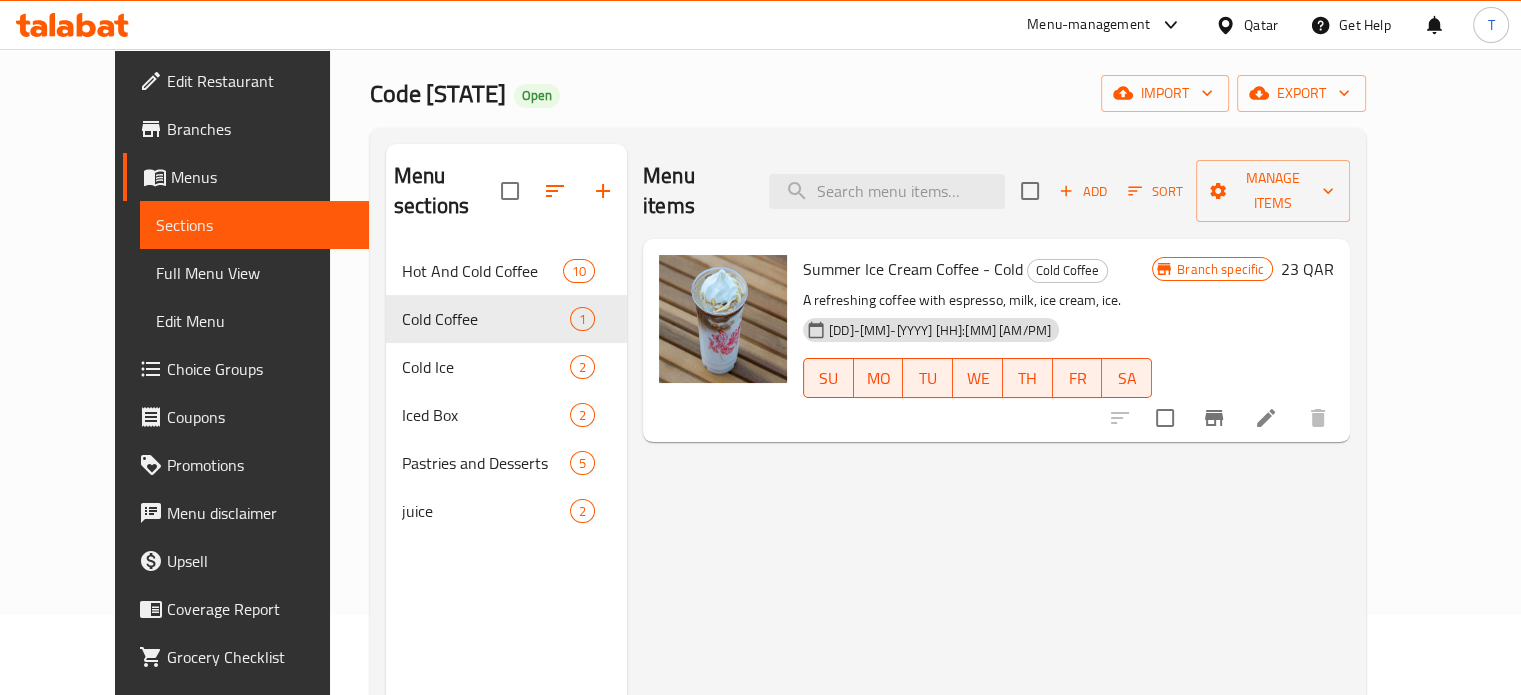 click on "Hot And Cold Coffee 10 Cold Coffee 1 Cold Ice 2 Iced Box 2 Pastries and Desserts 5 juice 2" at bounding box center [506, 391] 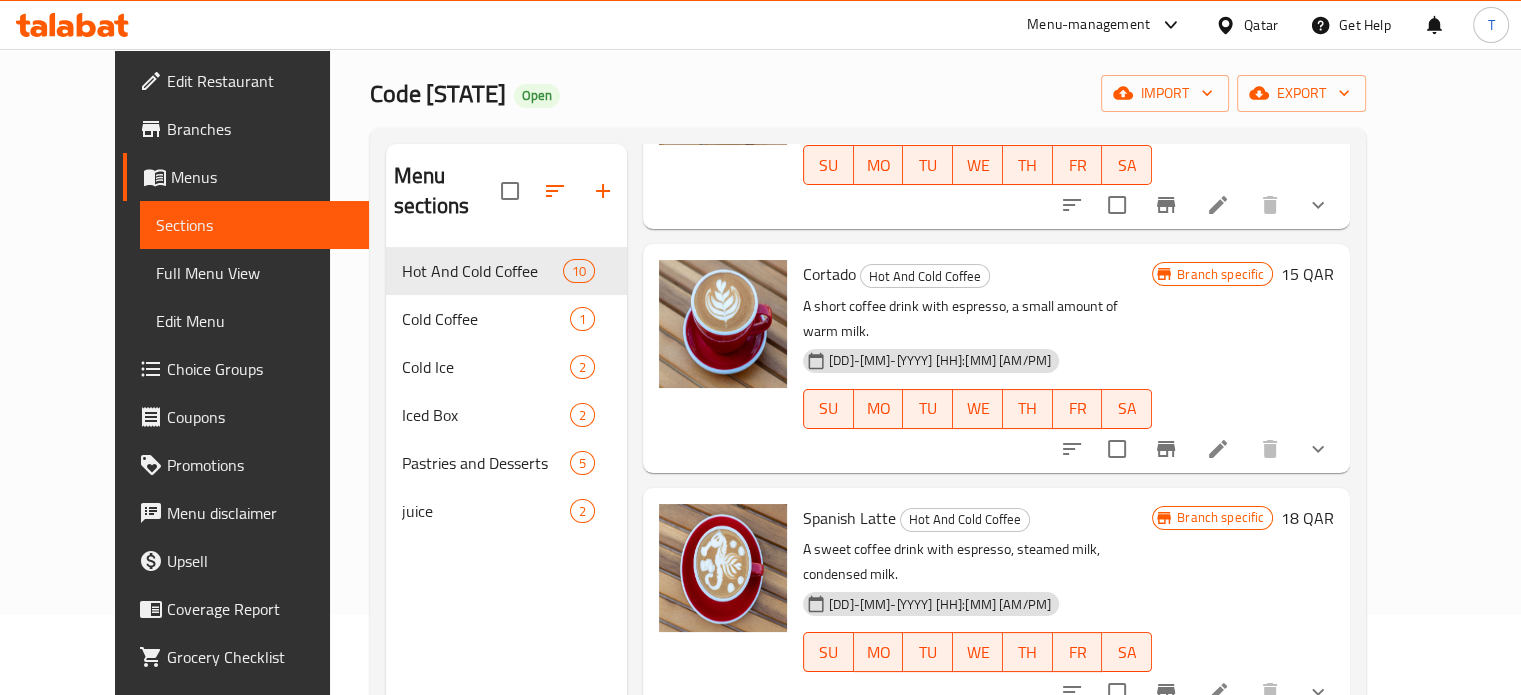 scroll, scrollTop: 1400, scrollLeft: 0, axis: vertical 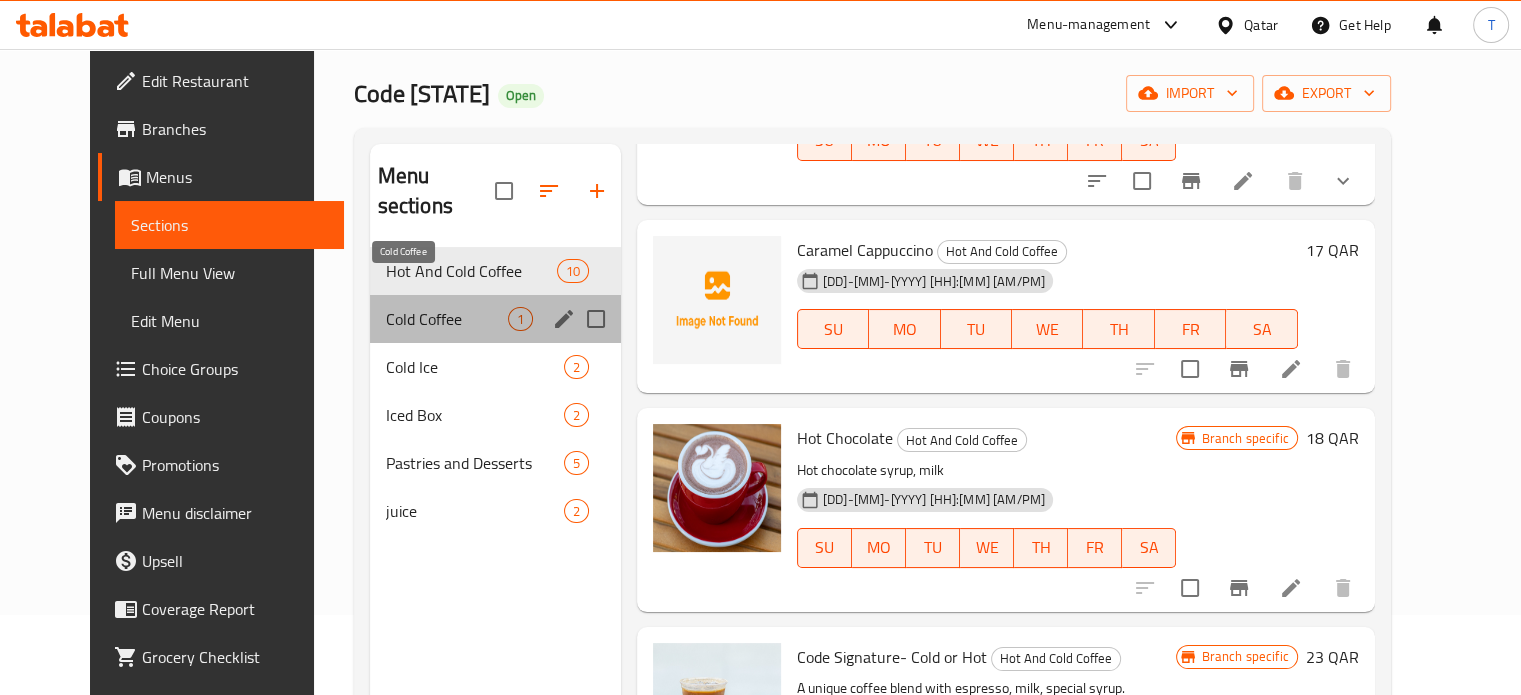 click on "Cold Coffee" at bounding box center [447, 319] 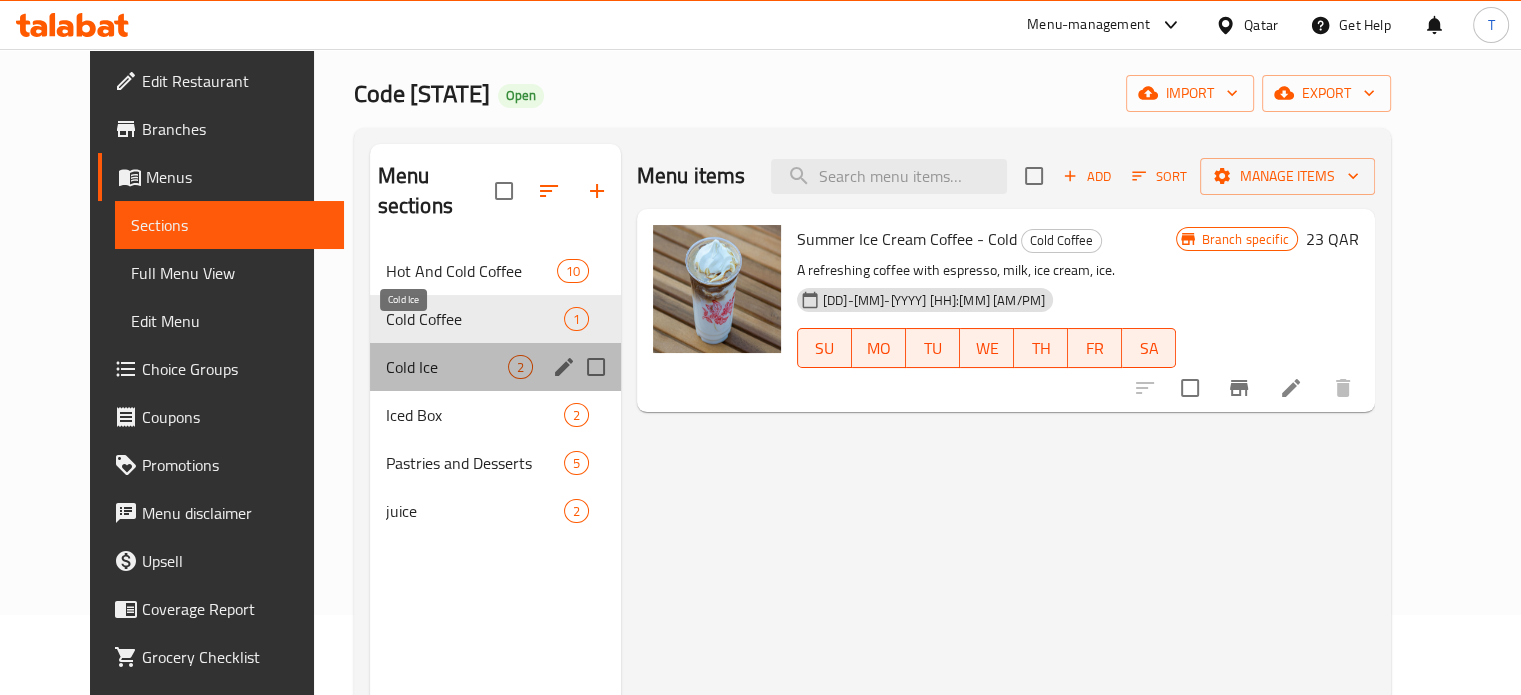 click on "Cold Ice" at bounding box center (447, 367) 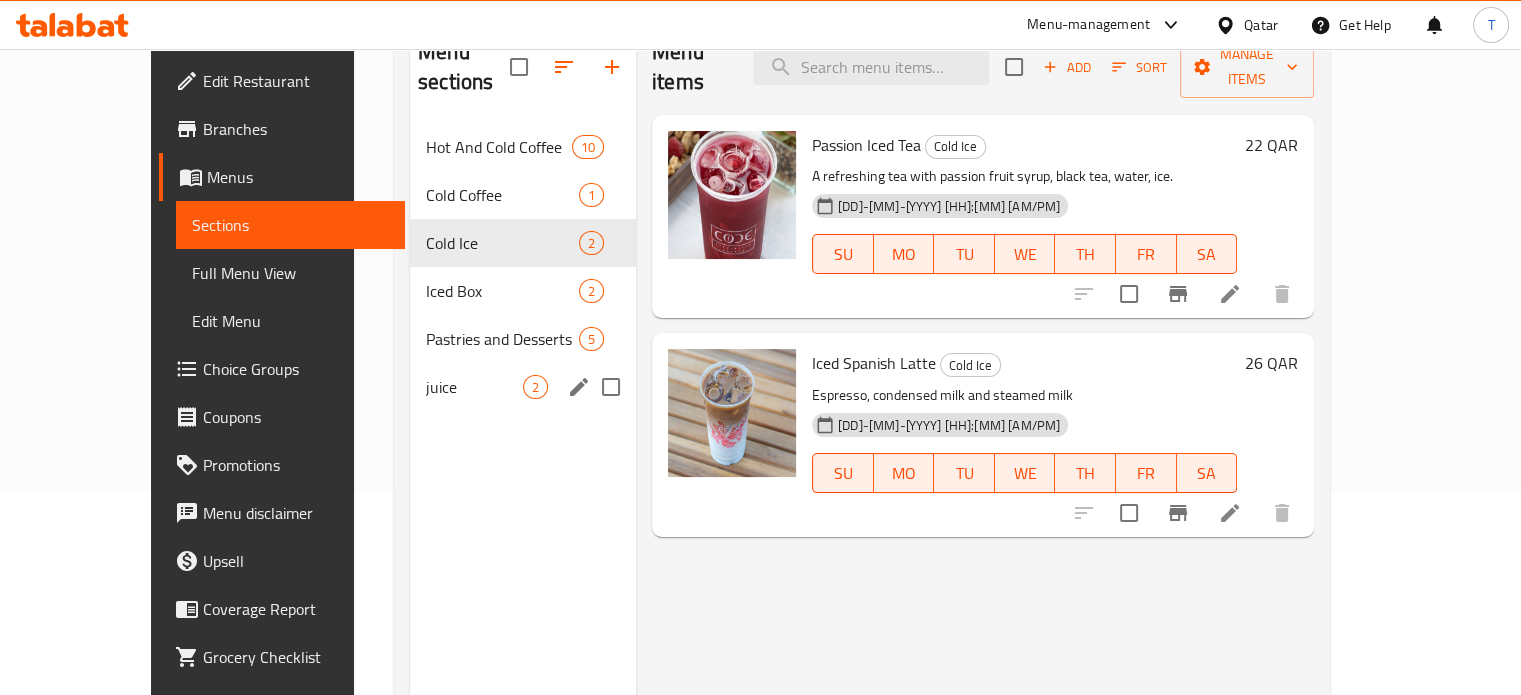 scroll, scrollTop: 280, scrollLeft: 0, axis: vertical 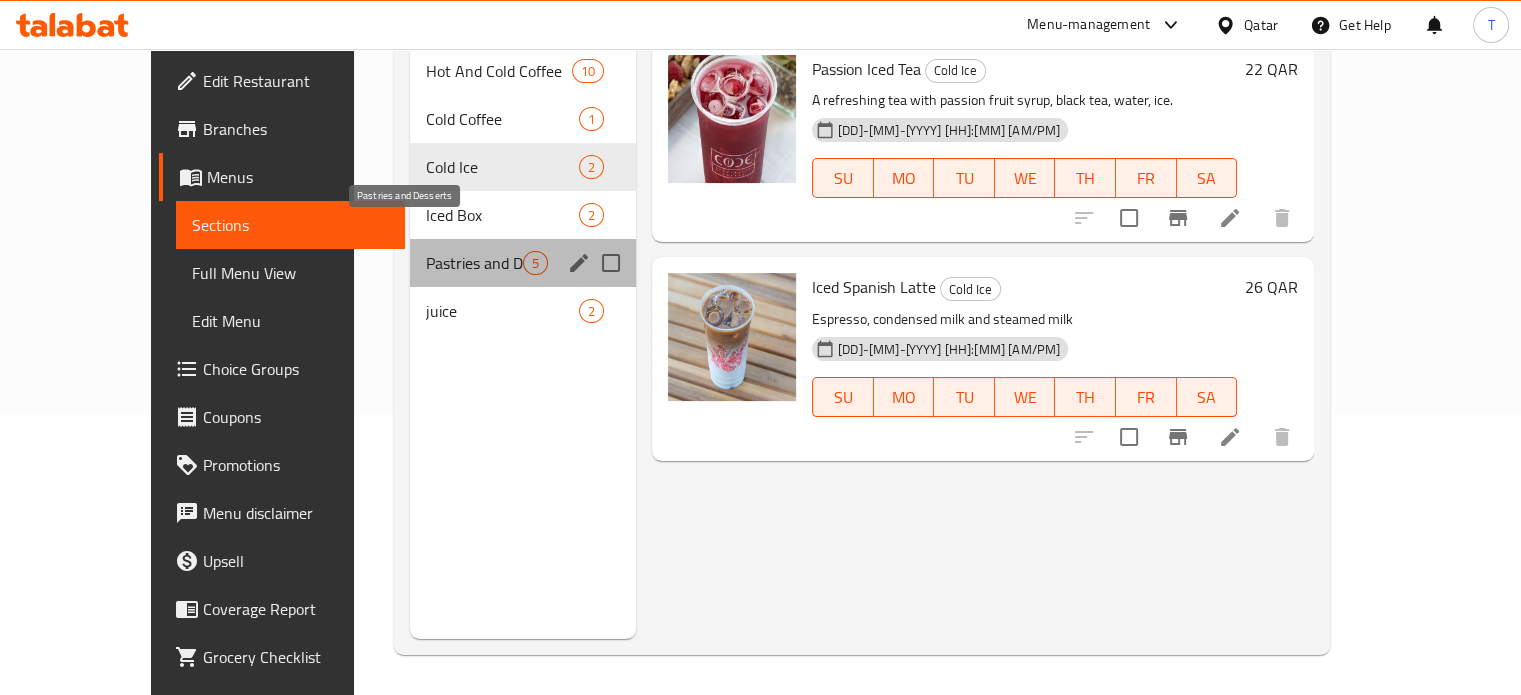click on "Pastries and Desserts" at bounding box center [474, 263] 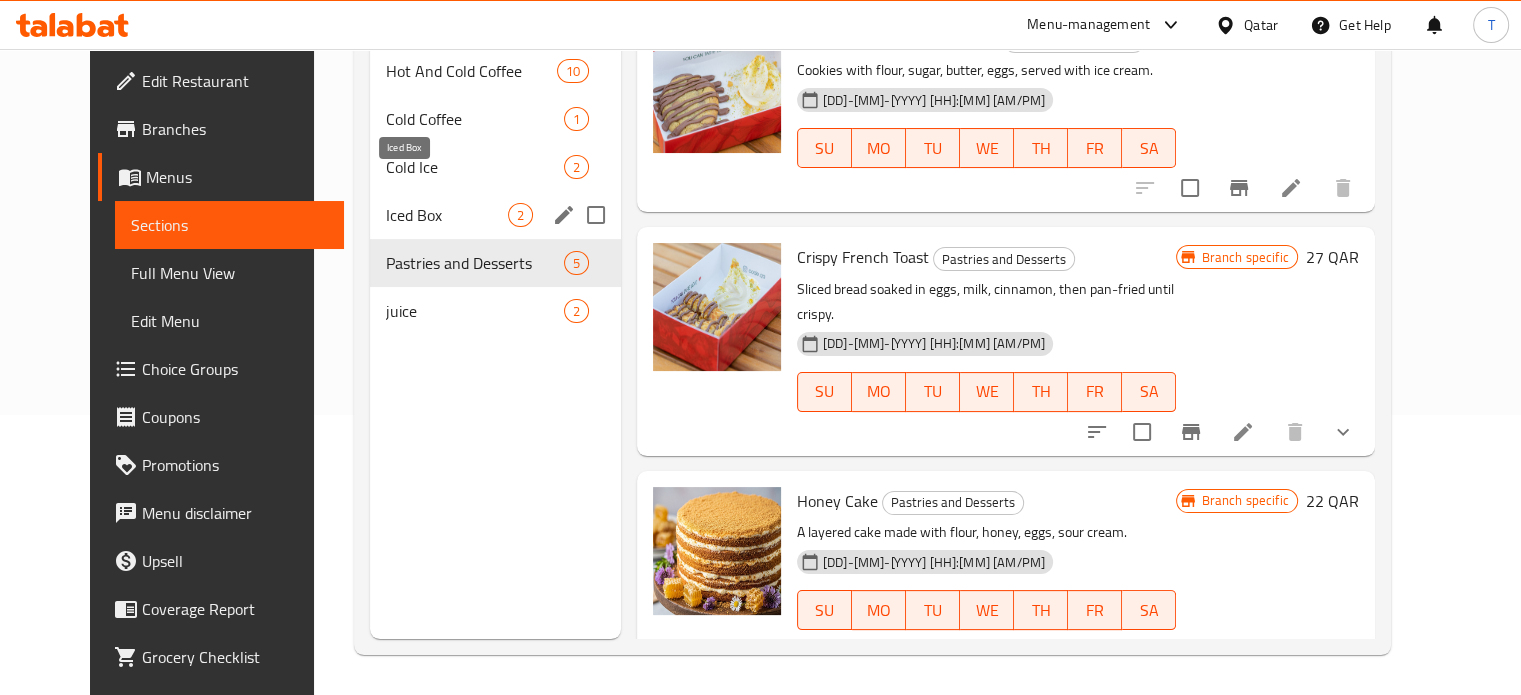 click on "Iced Box" at bounding box center (447, 215) 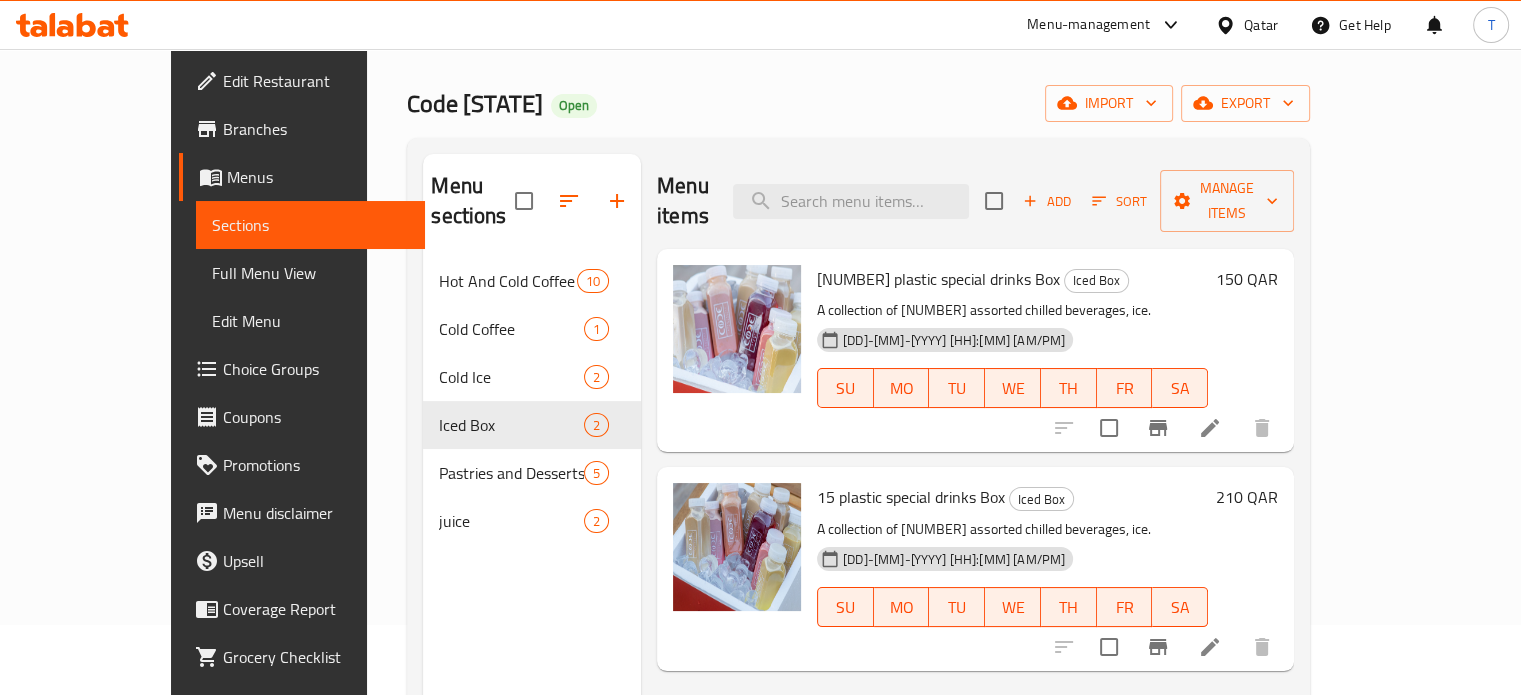 scroll, scrollTop: 0, scrollLeft: 0, axis: both 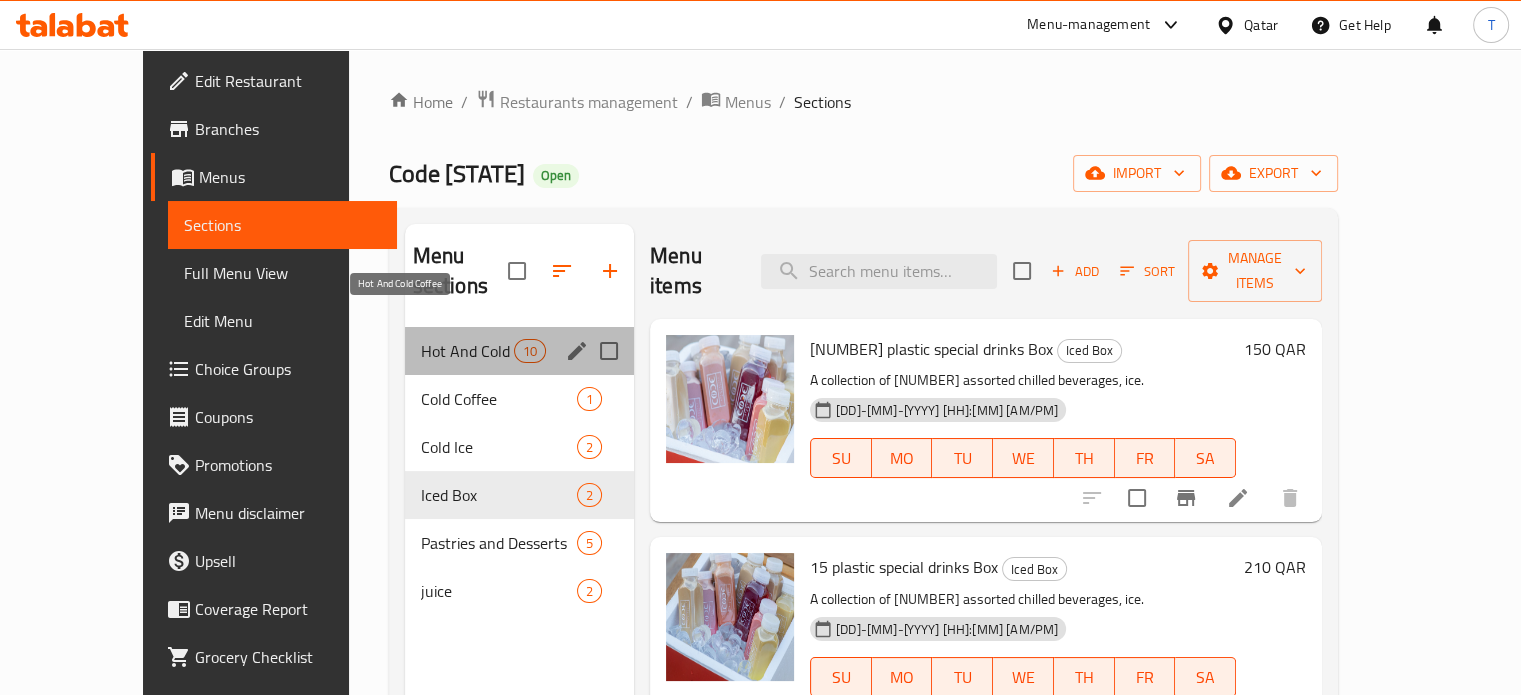 click on "Hot And Cold Coffee" at bounding box center [467, 351] 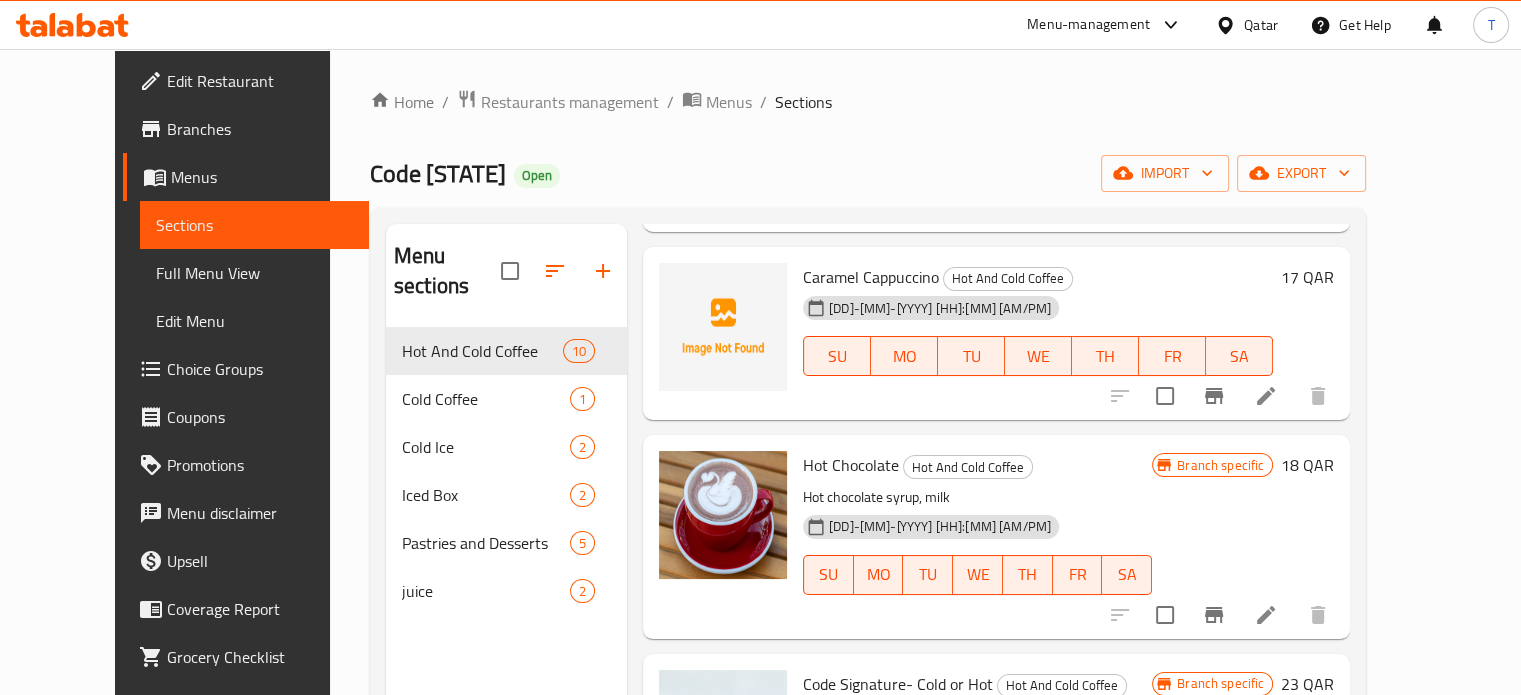 scroll, scrollTop: 1509, scrollLeft: 0, axis: vertical 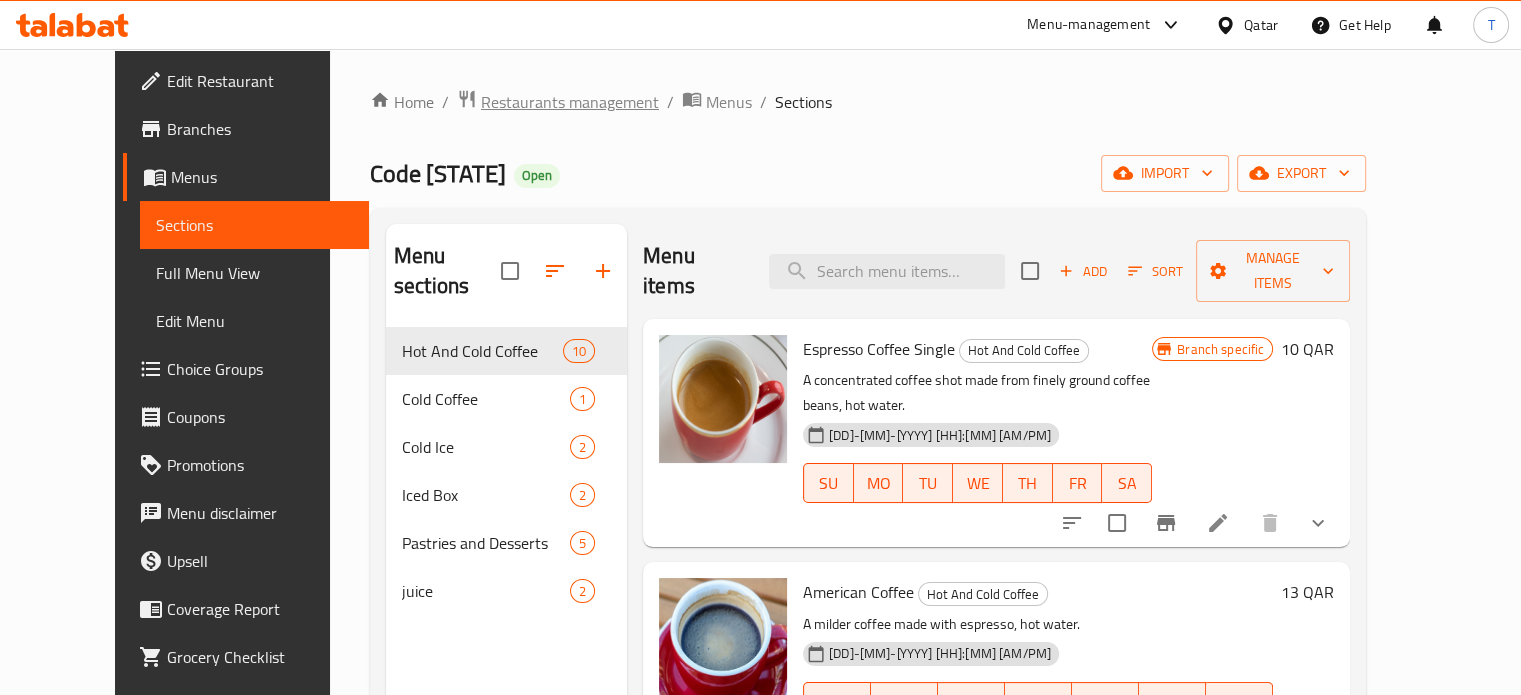 click on "Restaurants management" at bounding box center (570, 102) 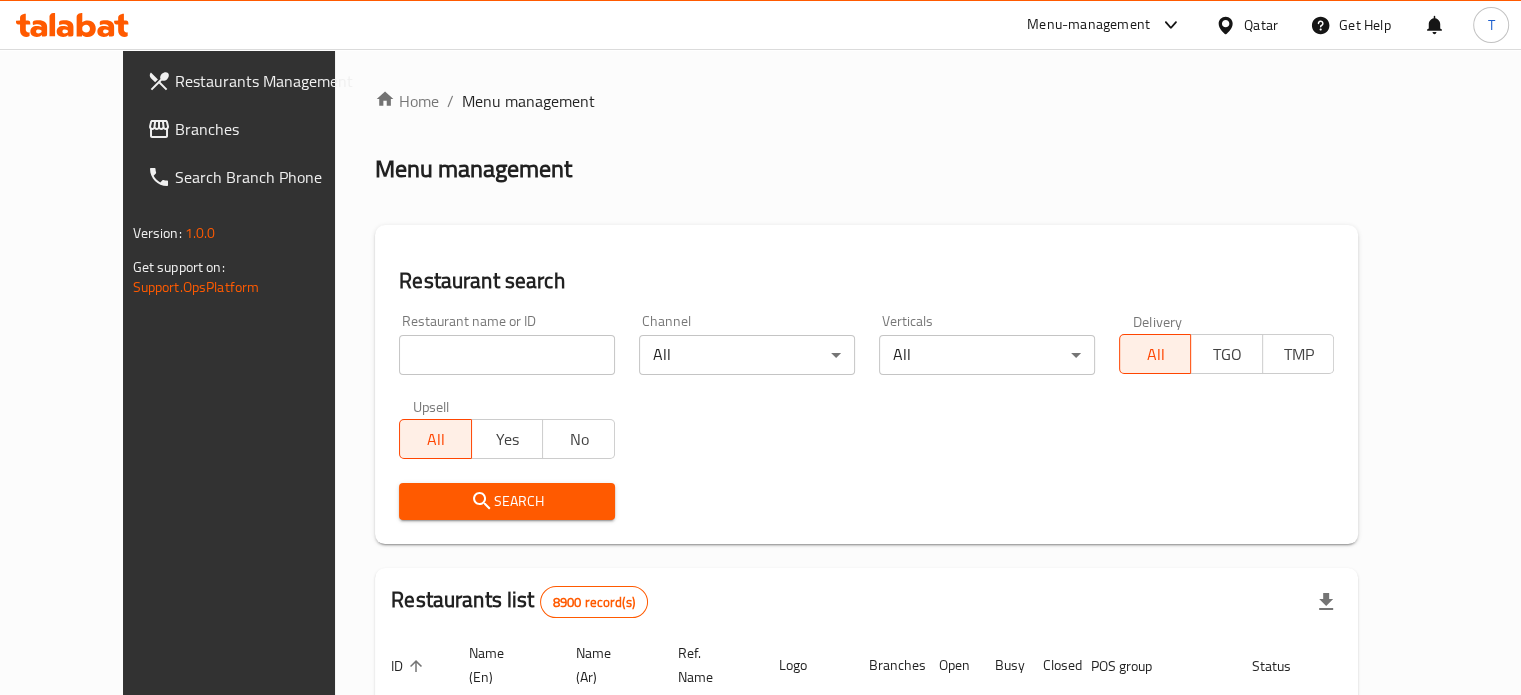 click at bounding box center [507, 355] 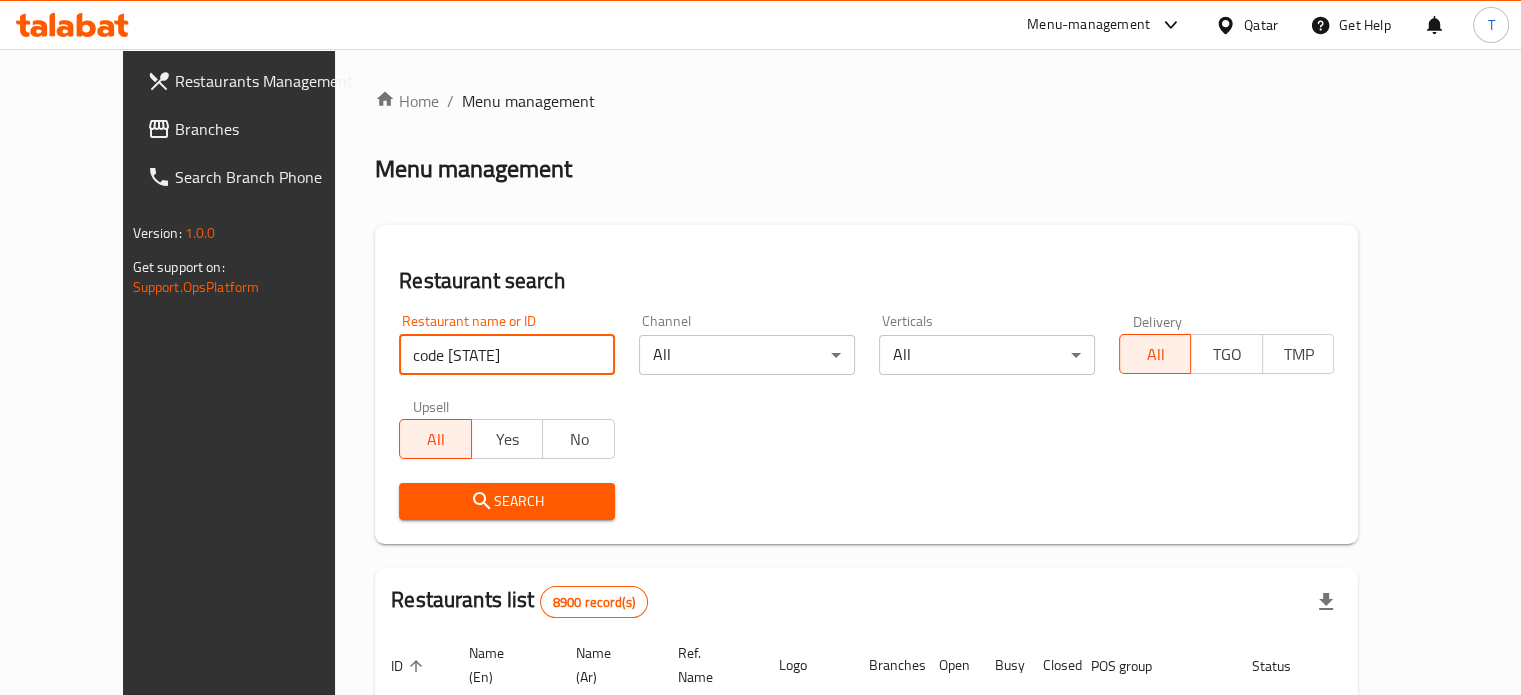 type on "code [STATE]" 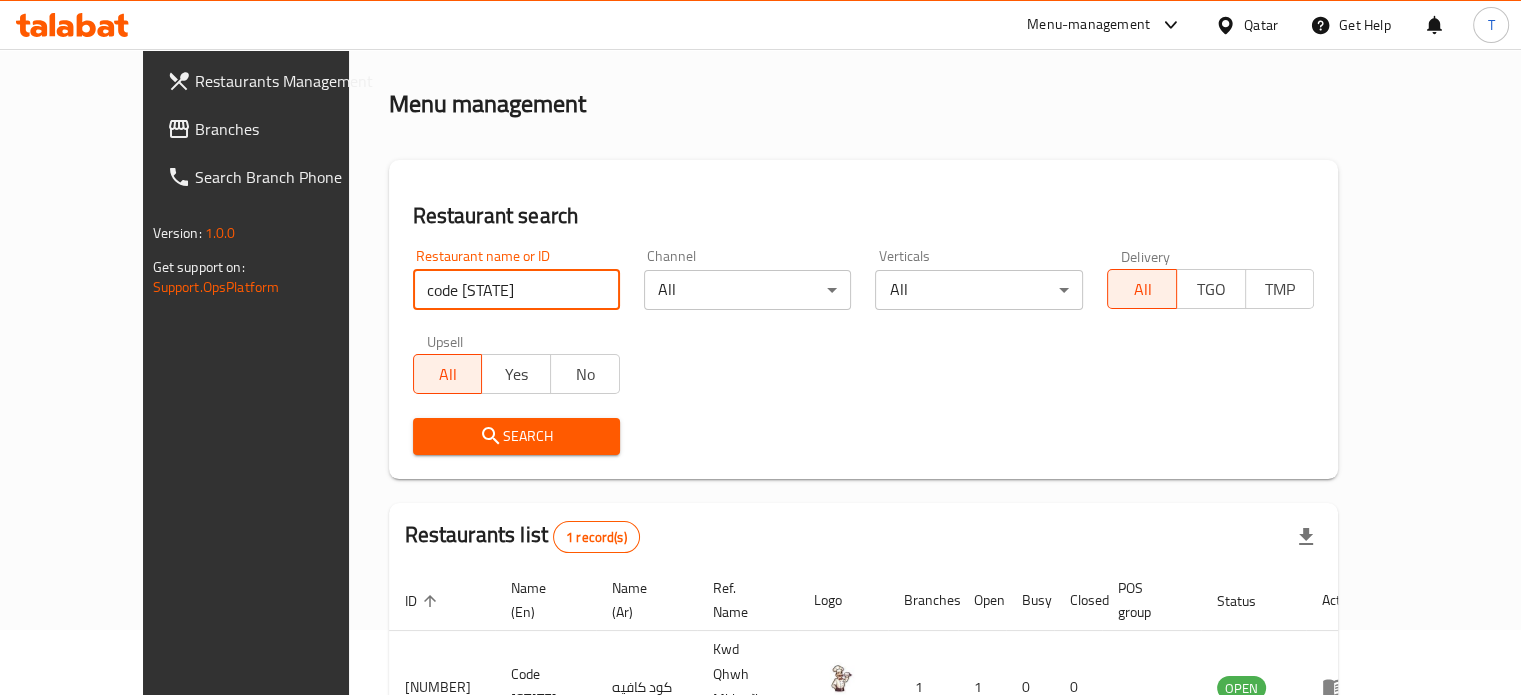 scroll, scrollTop: 0, scrollLeft: 0, axis: both 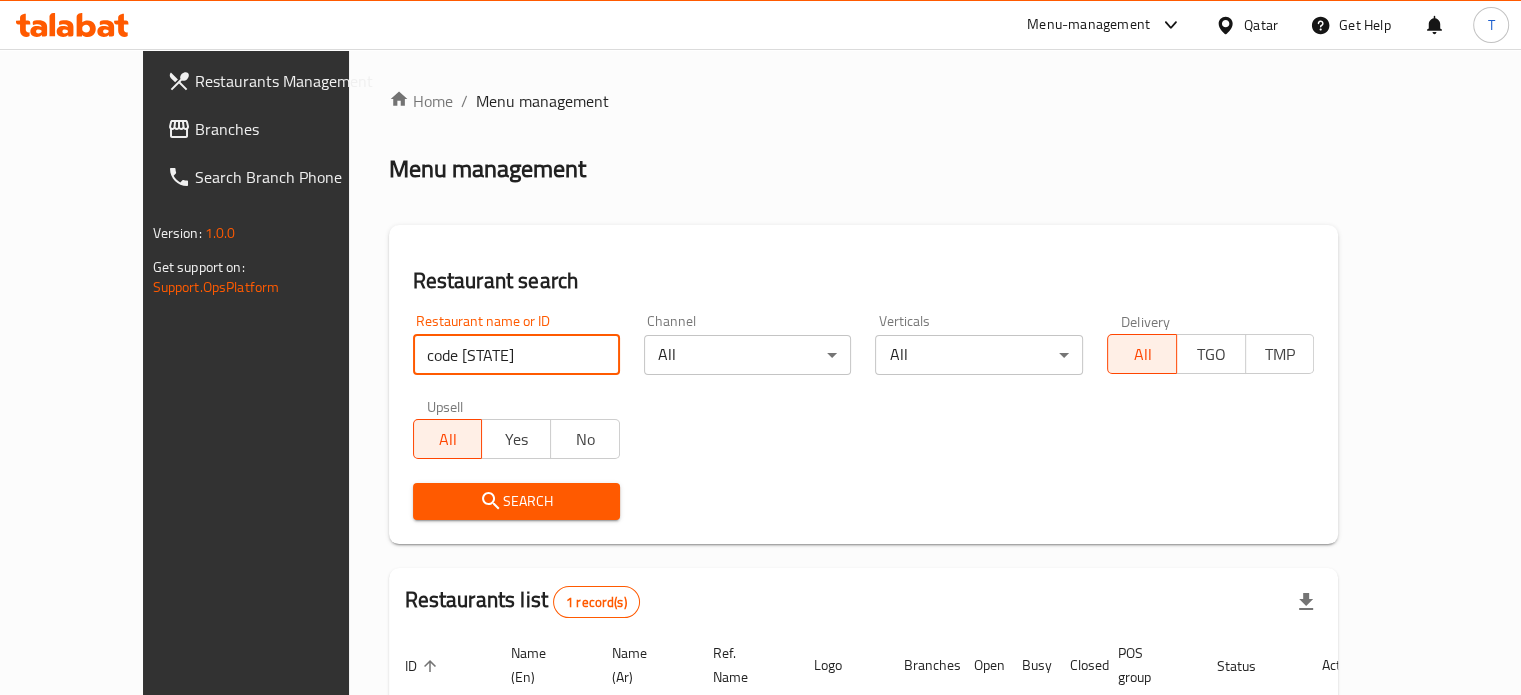 click on "Restaurants Management" at bounding box center (288, 81) 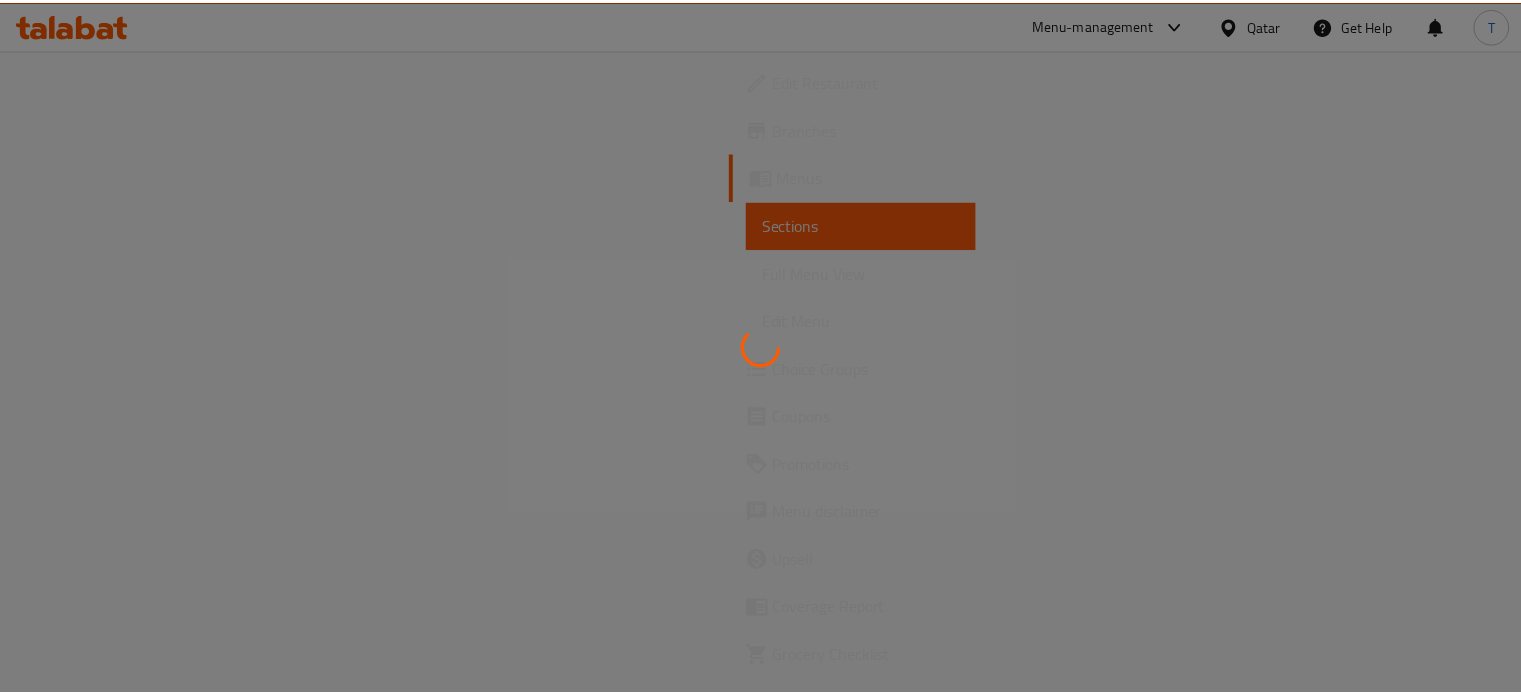 scroll, scrollTop: 0, scrollLeft: 0, axis: both 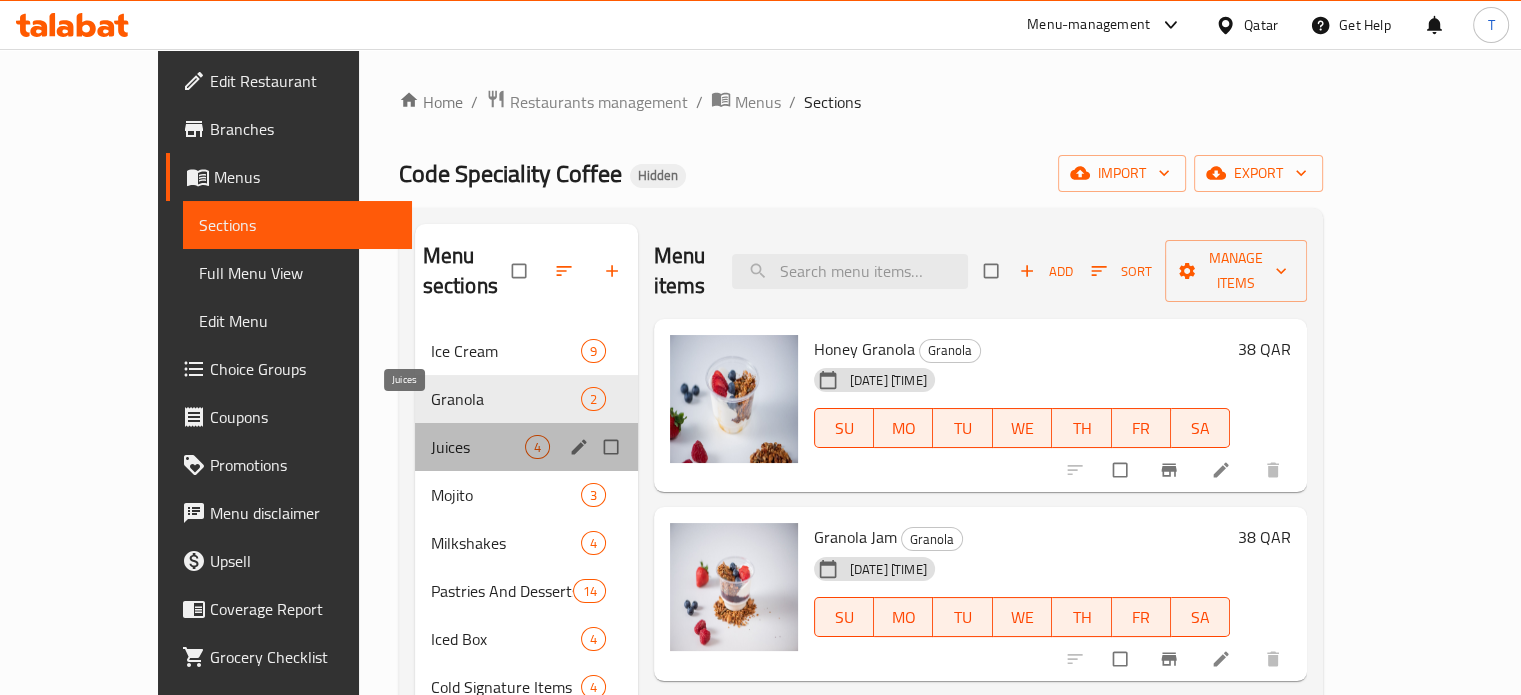 click on "Juices" at bounding box center [478, 447] 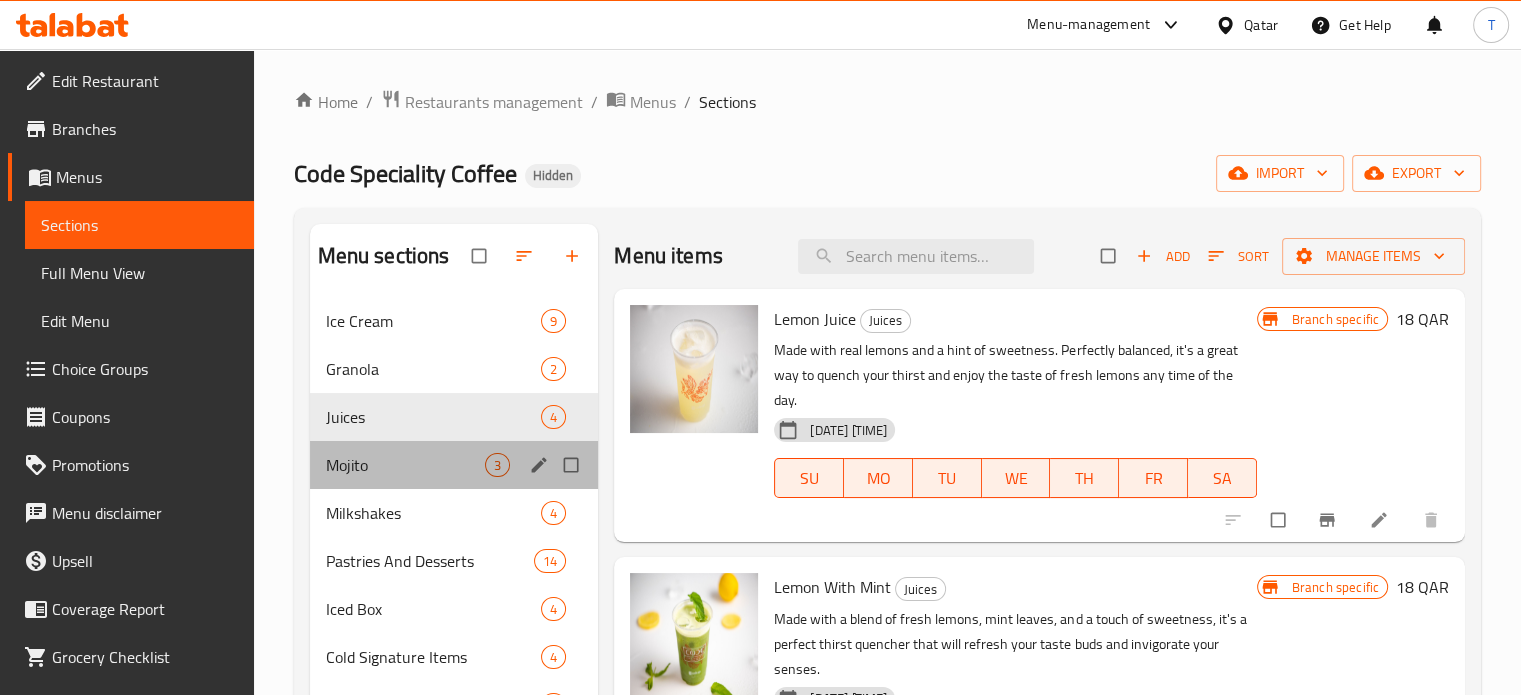click on "Mojito 3" at bounding box center [454, 465] 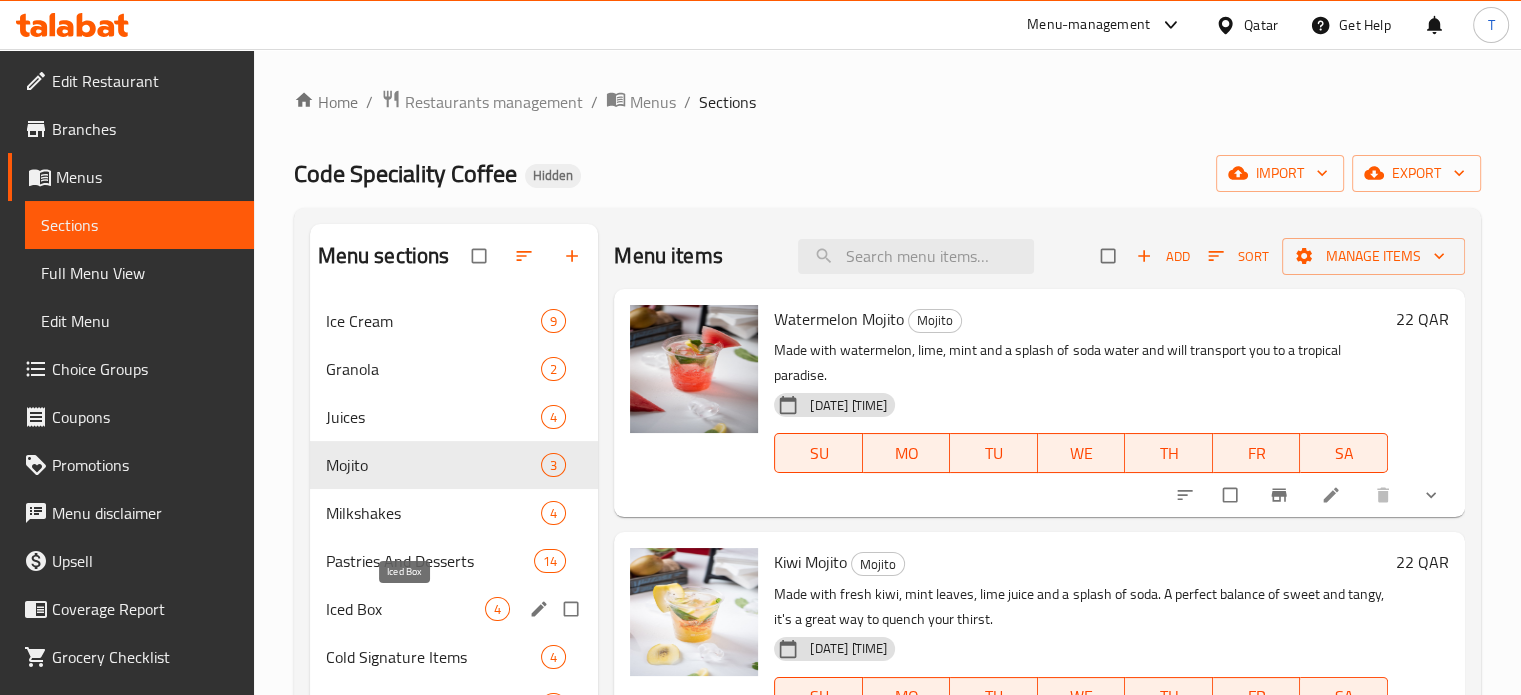 click on "Iced Box" at bounding box center (406, 609) 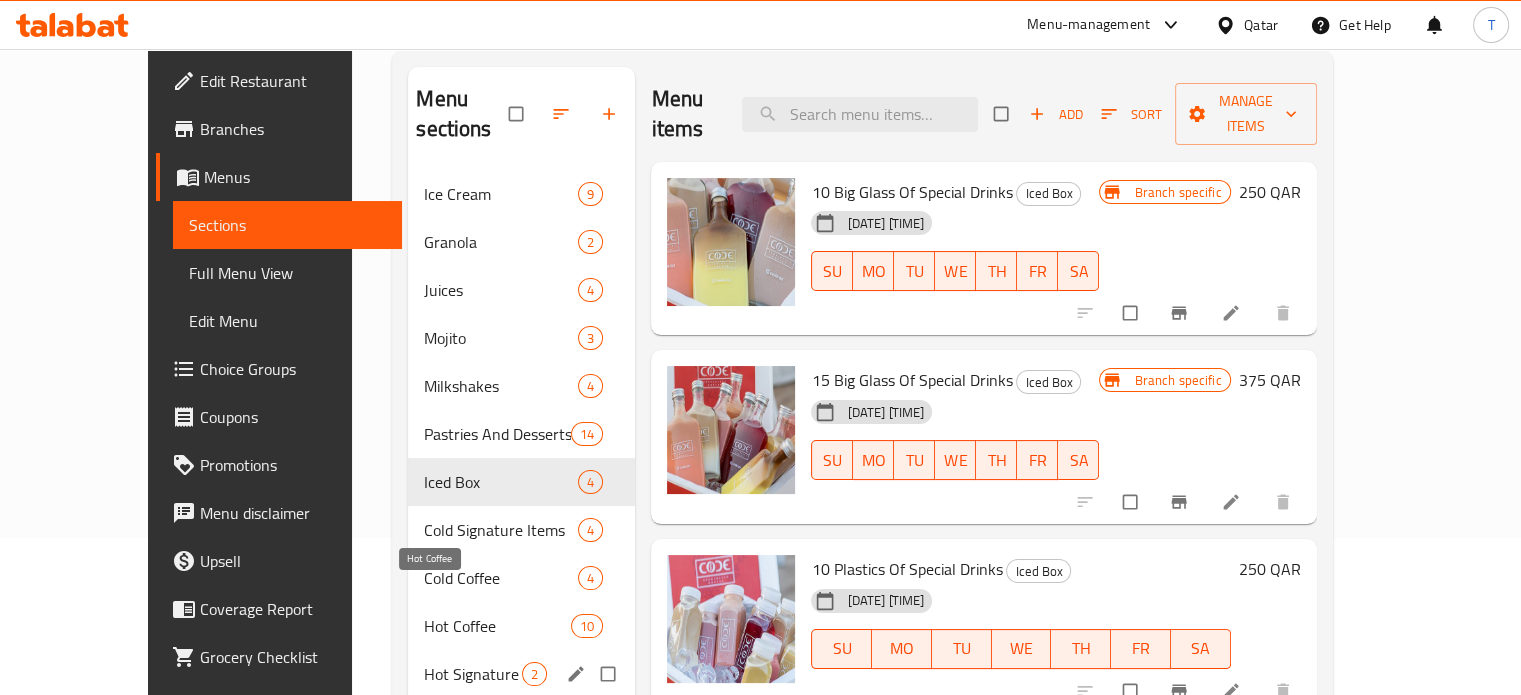scroll, scrollTop: 280, scrollLeft: 0, axis: vertical 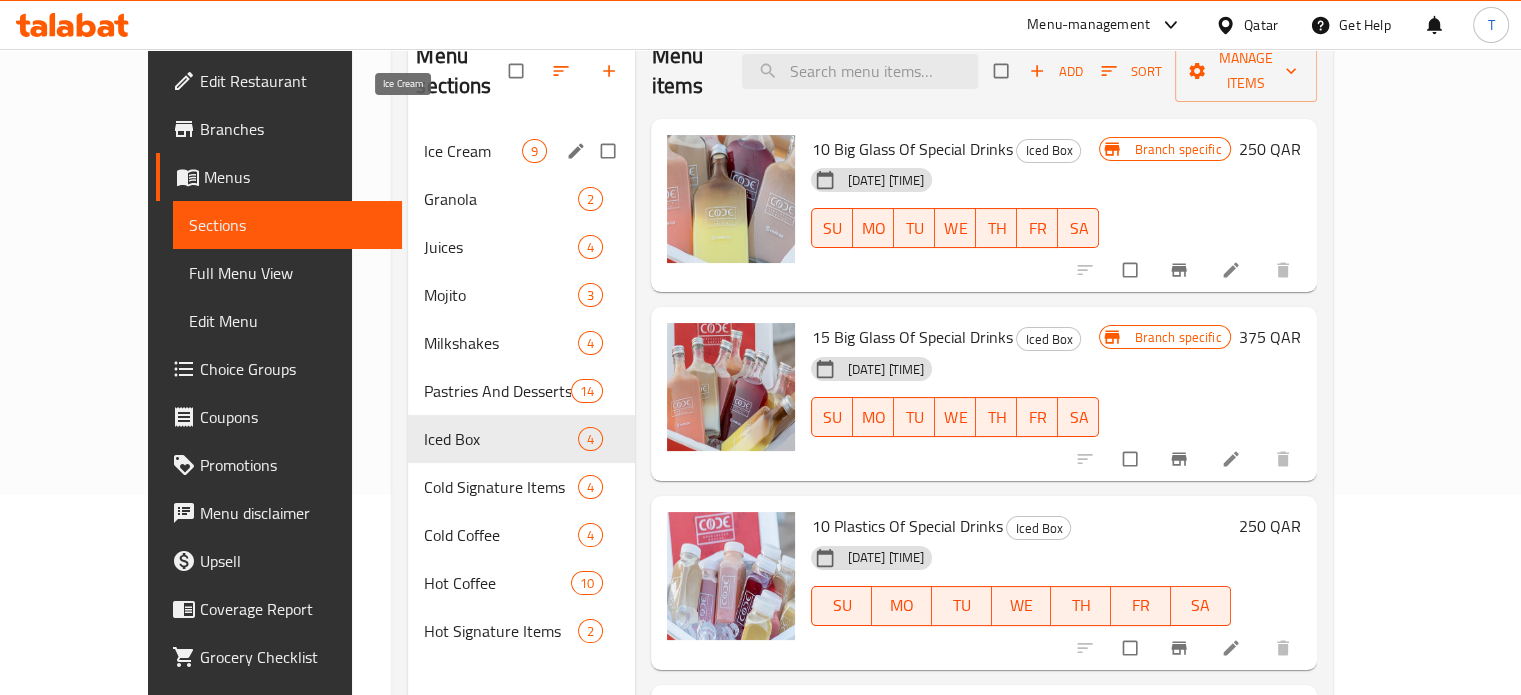 click on "Ice Cream" at bounding box center (473, 151) 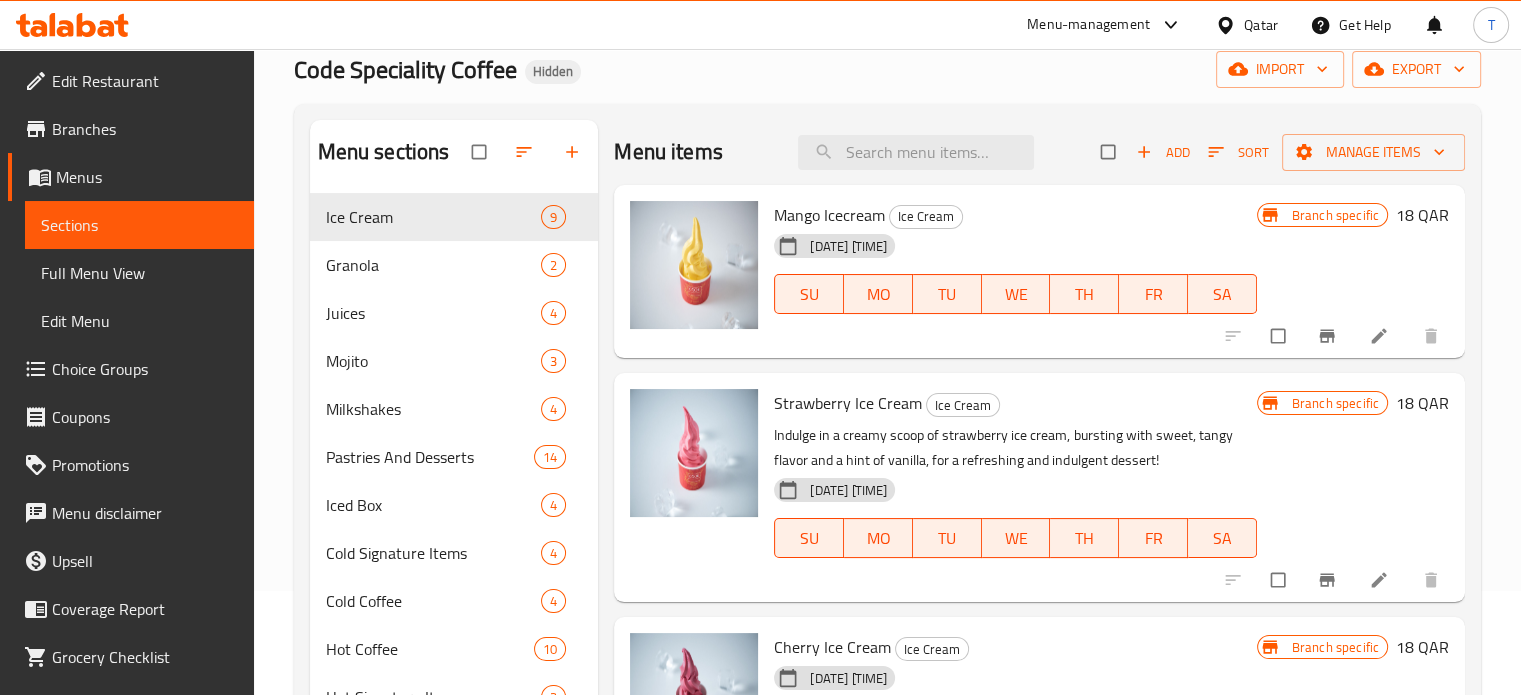 scroll, scrollTop: 0, scrollLeft: 0, axis: both 